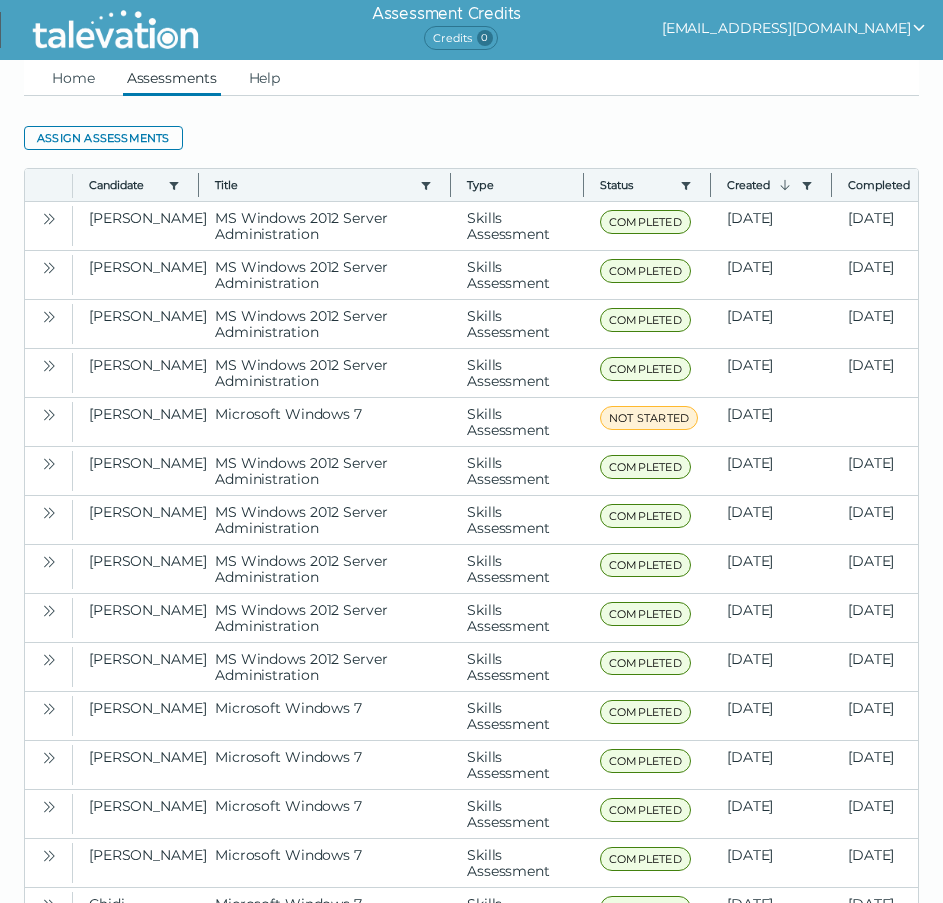 scroll, scrollTop: 0, scrollLeft: 0, axis: both 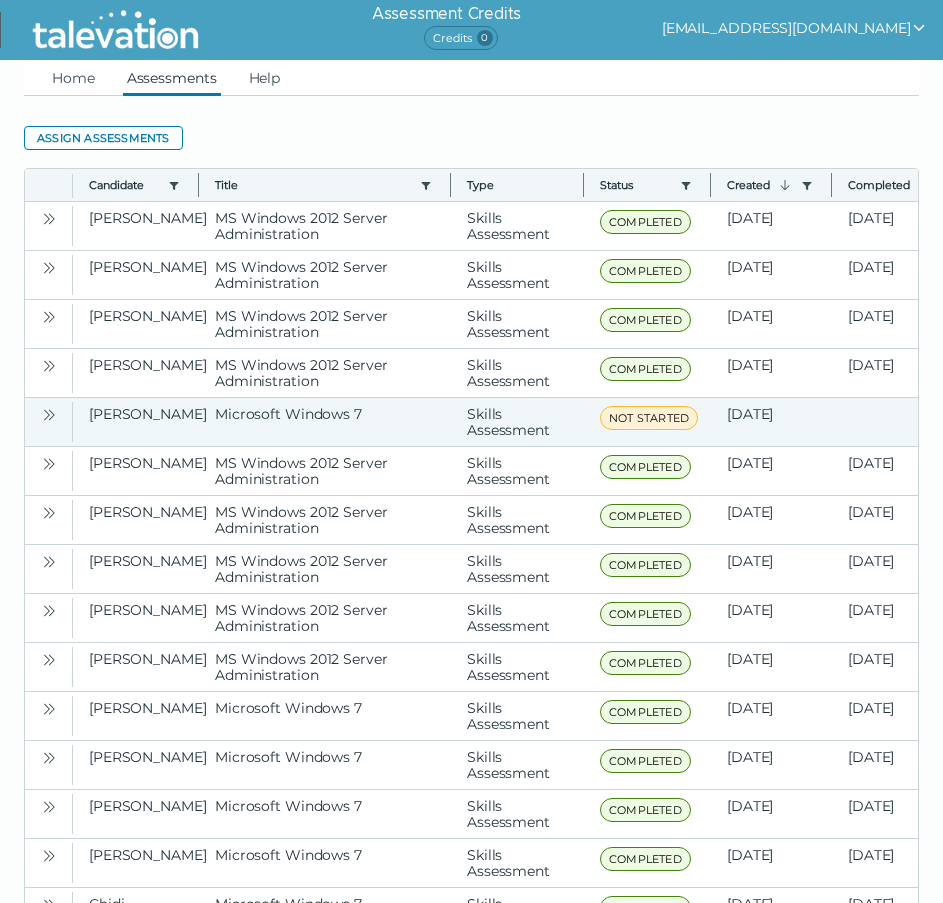 click 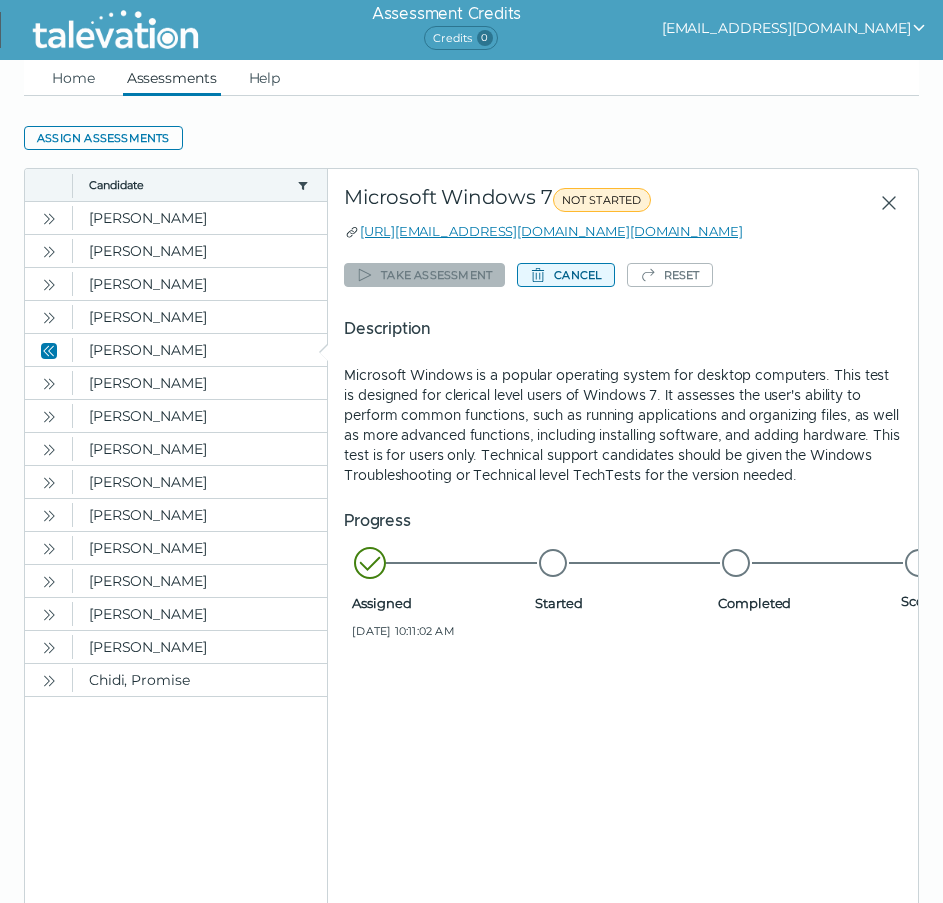 click on "Cancel" 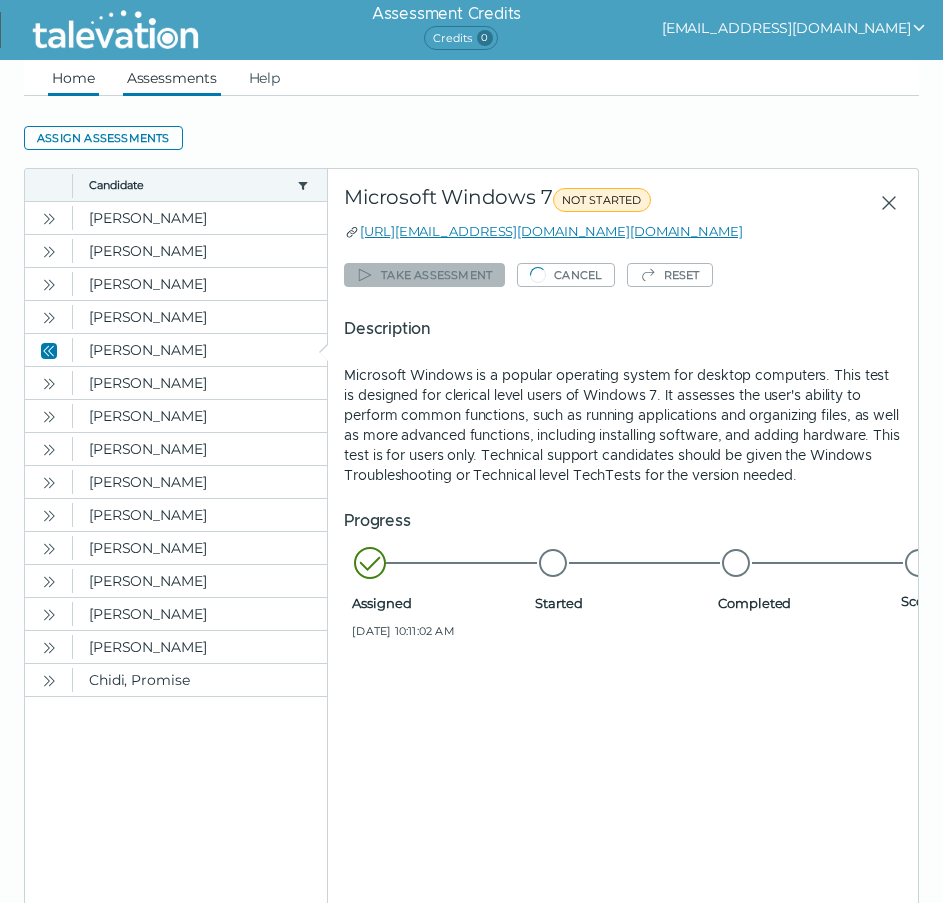 click on "Home" at bounding box center (73, 78) 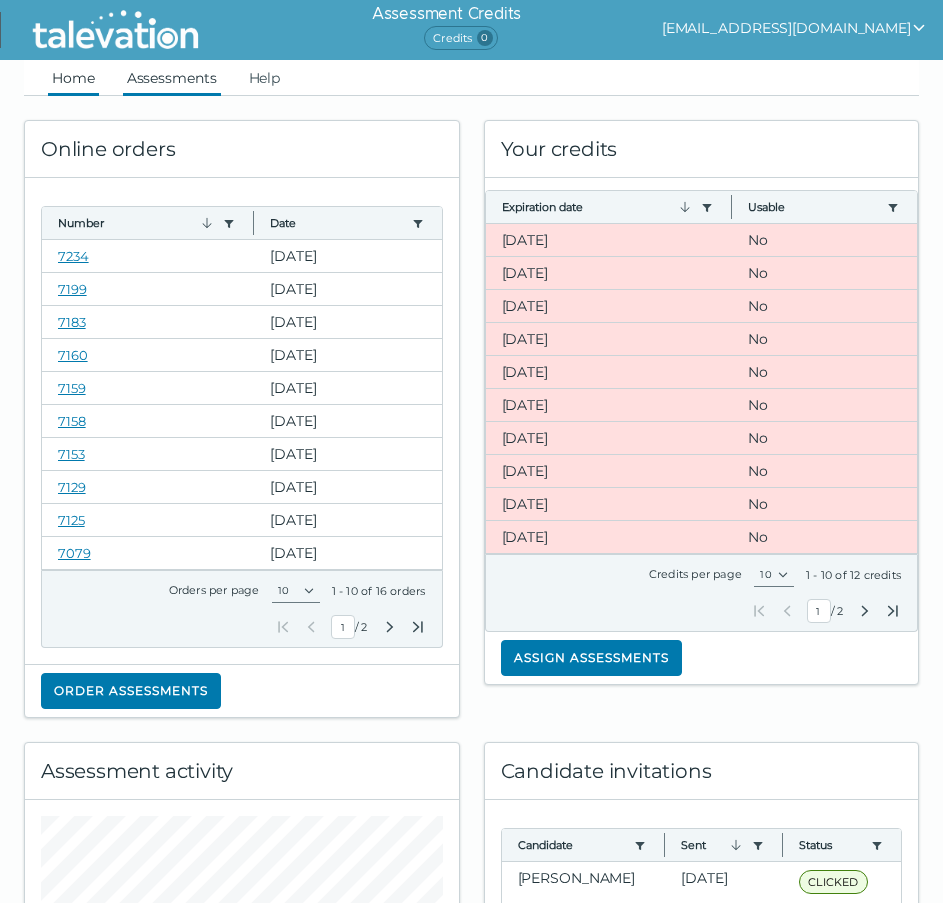 click on "Assessments" at bounding box center [172, 78] 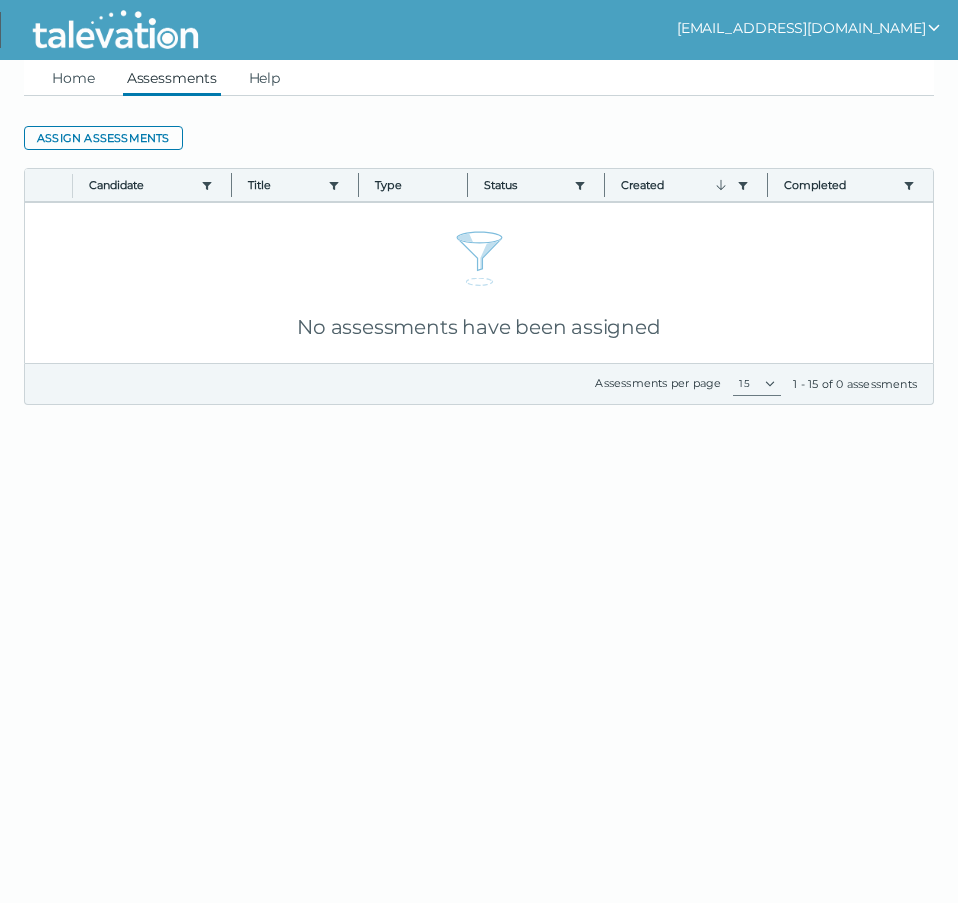 scroll, scrollTop: 0, scrollLeft: 0, axis: both 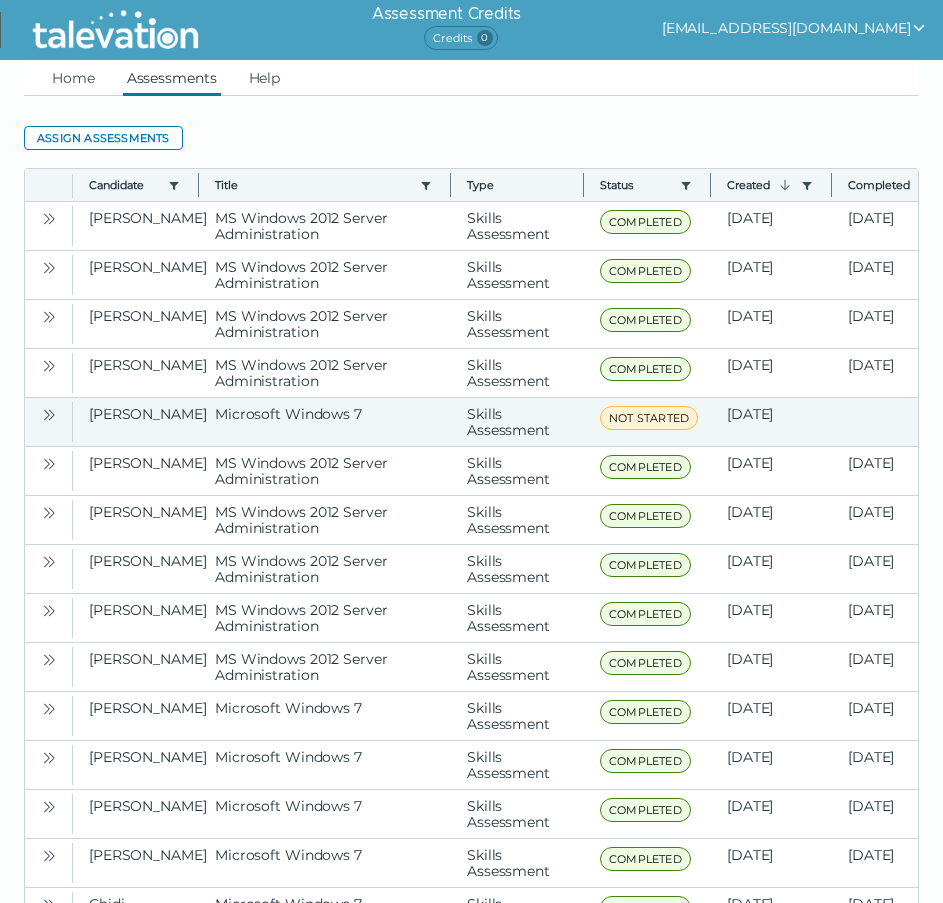 click 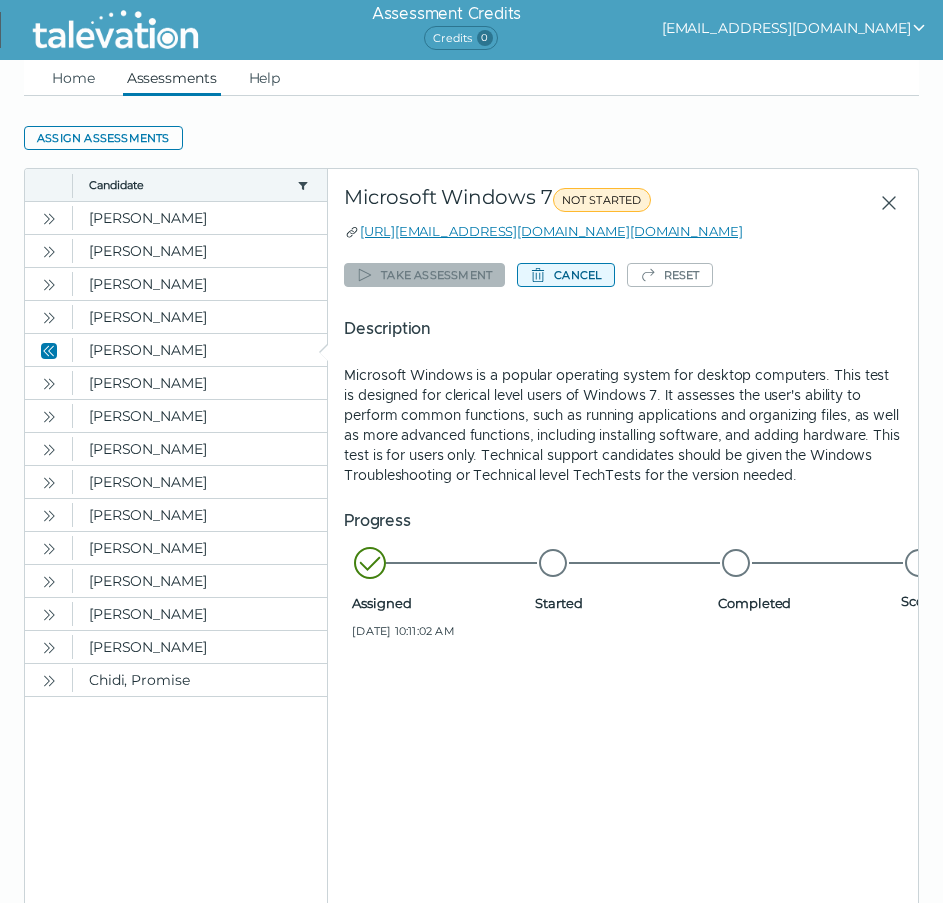 click on "Cancel" 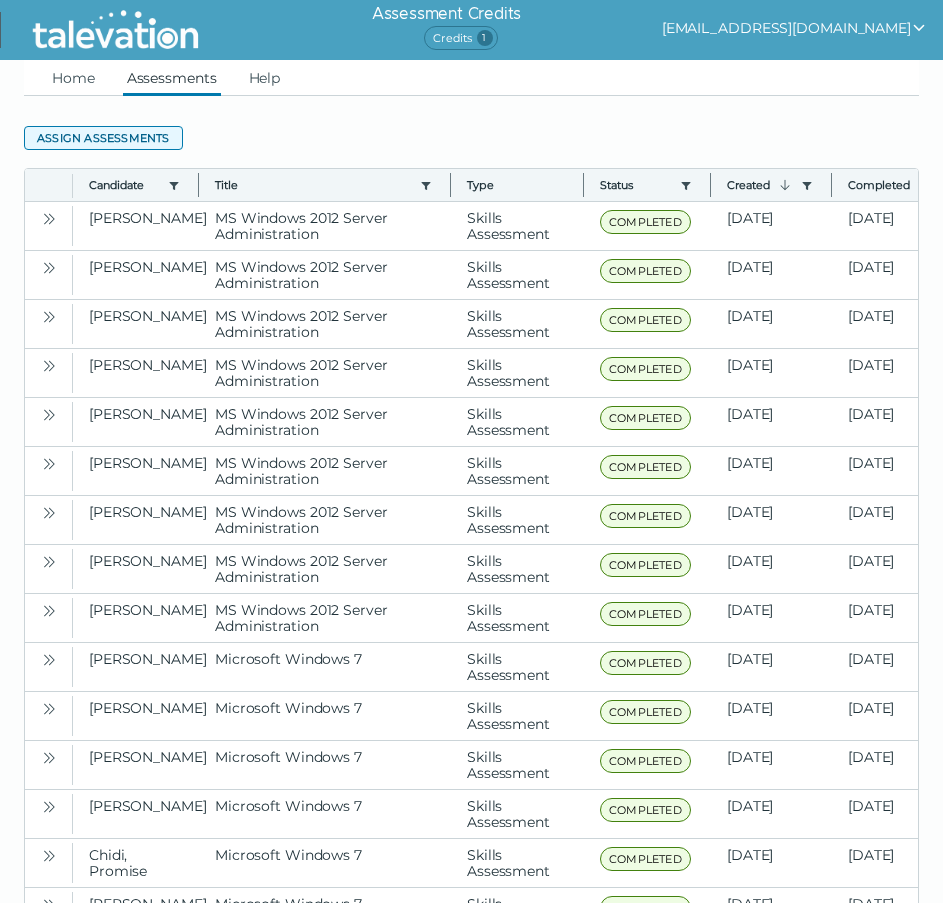 click on "Assign assessments" 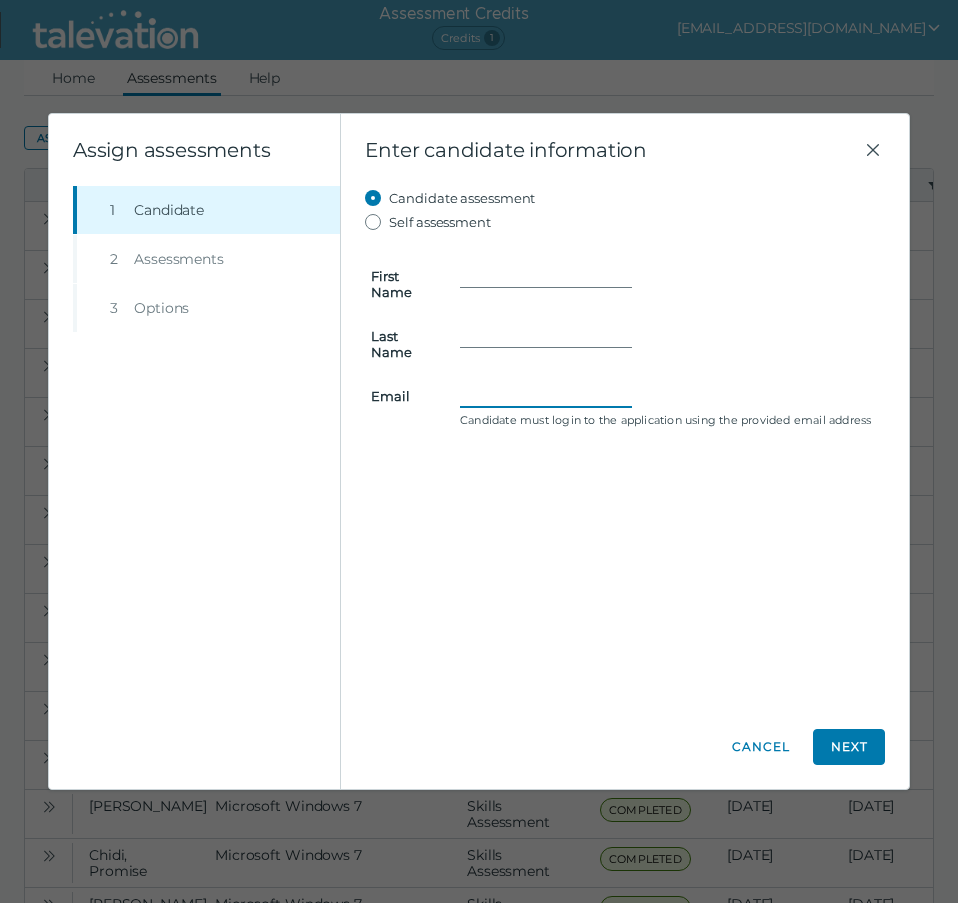 click on "Email" at bounding box center (546, 396) 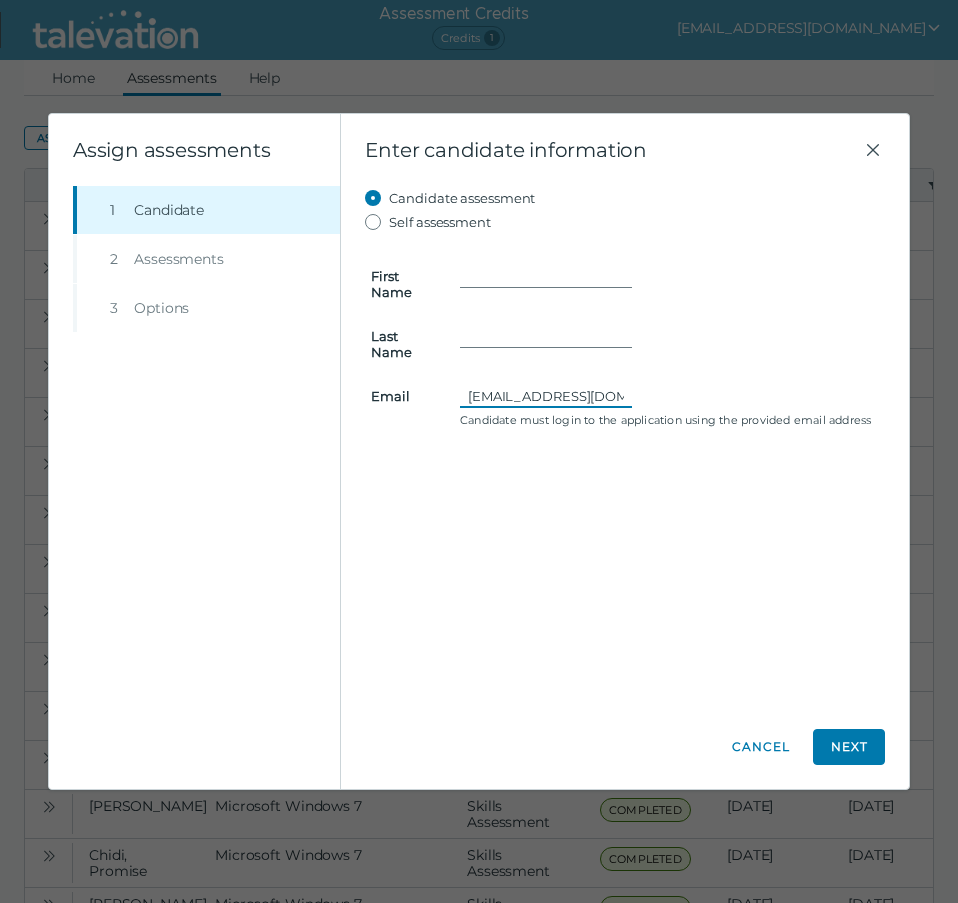 scroll, scrollTop: 0, scrollLeft: 15, axis: horizontal 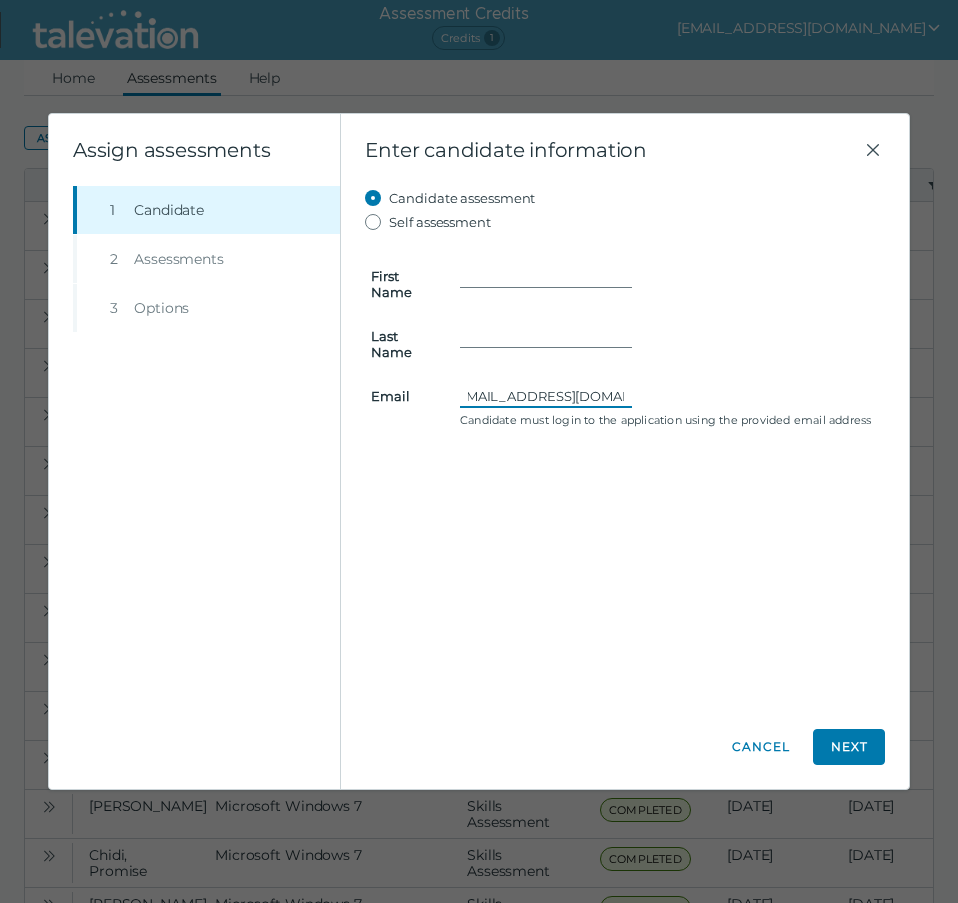 type on "[EMAIL_ADDRESS][DOMAIN_NAME]" 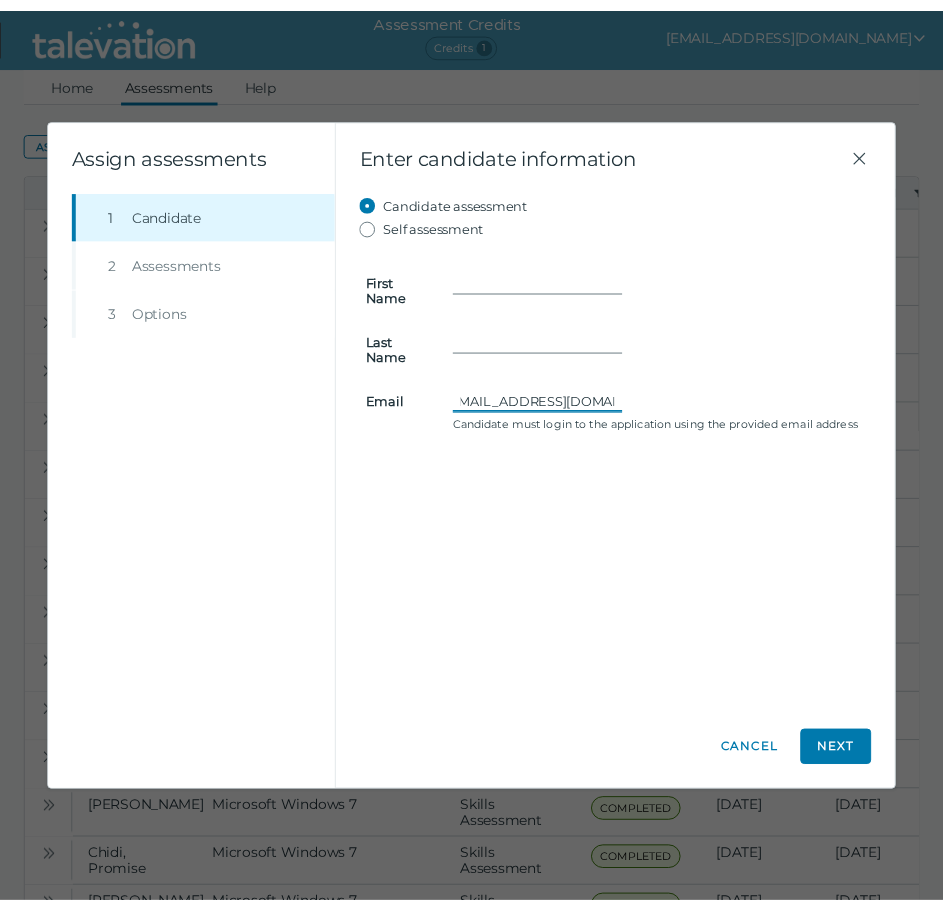 scroll, scrollTop: 0, scrollLeft: 0, axis: both 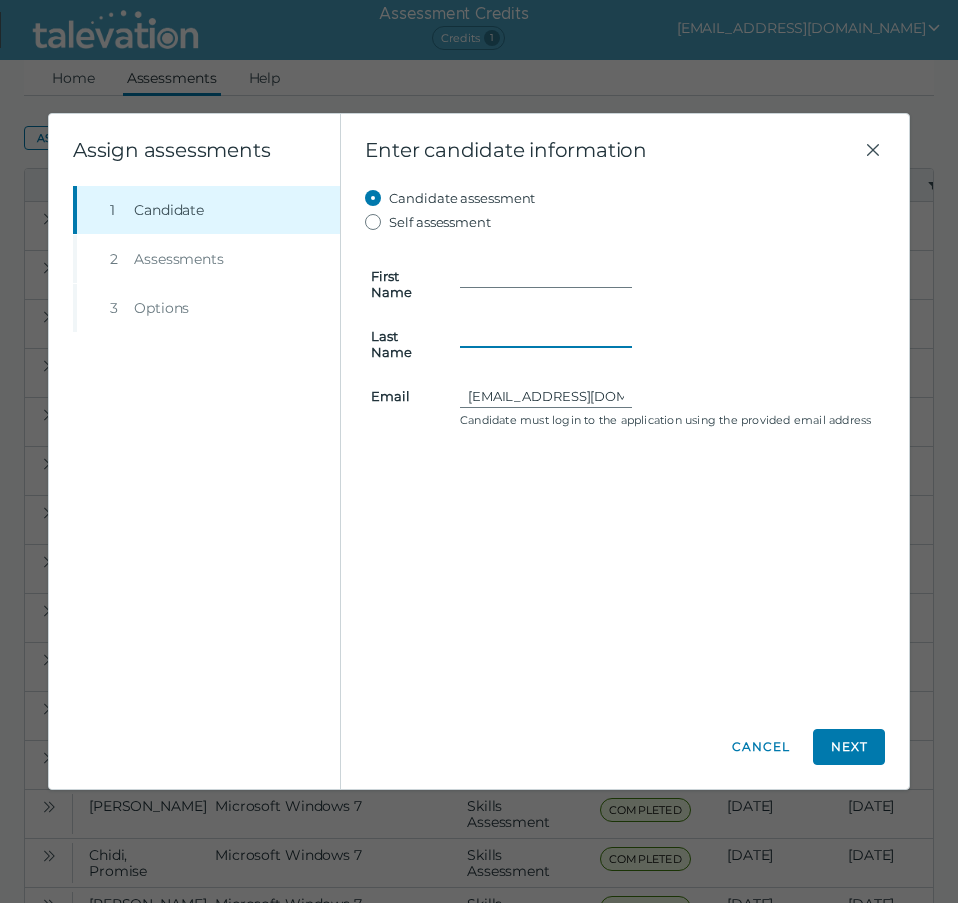 click on "Last Name" at bounding box center (546, 336) 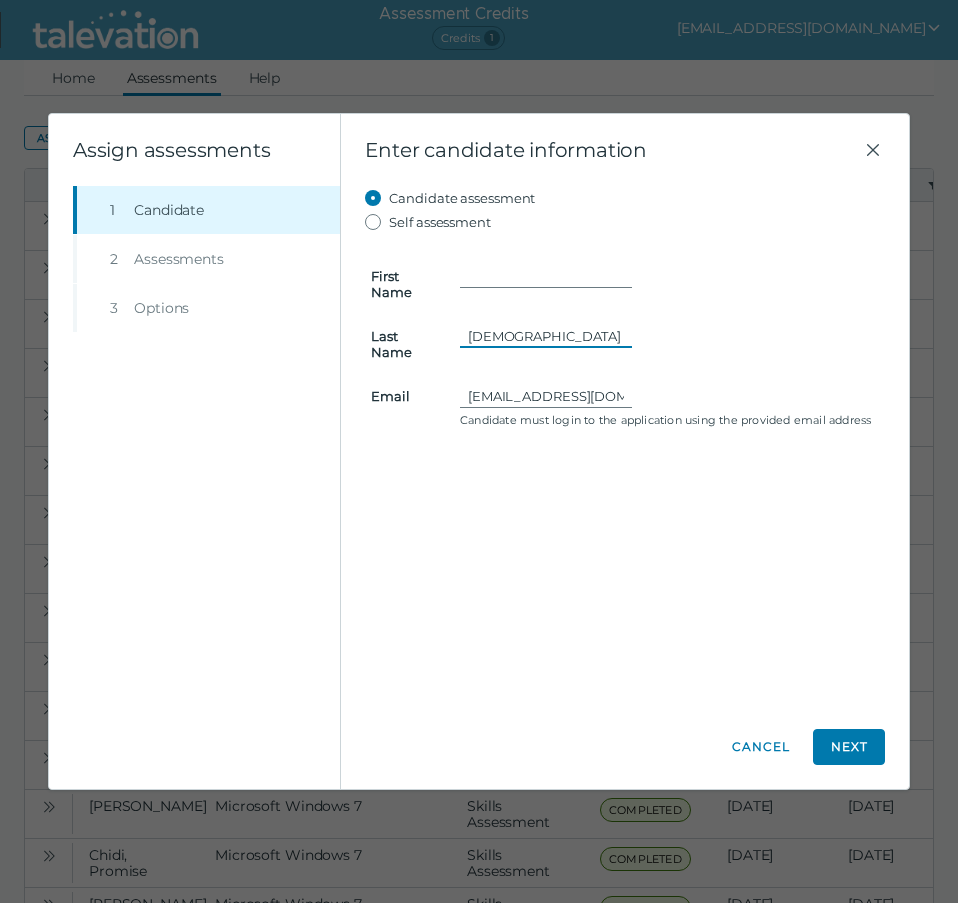 type on "[DEMOGRAPHIC_DATA]" 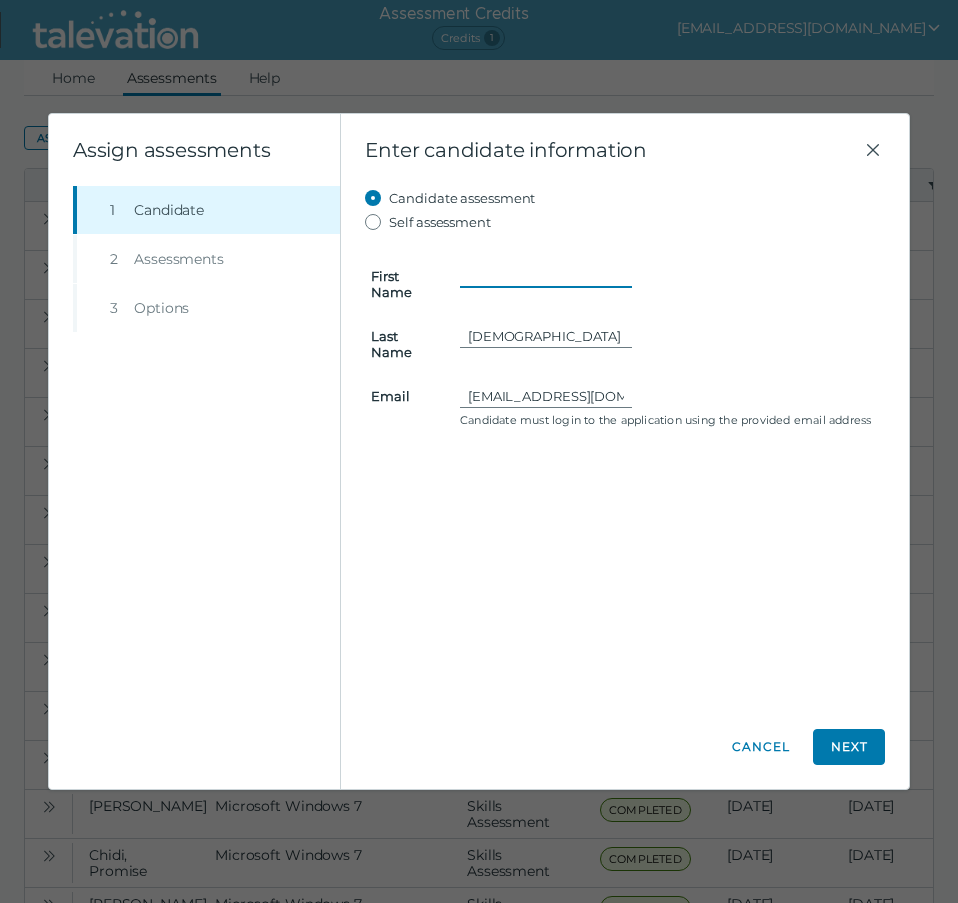 click on "First Name" at bounding box center (546, 276) 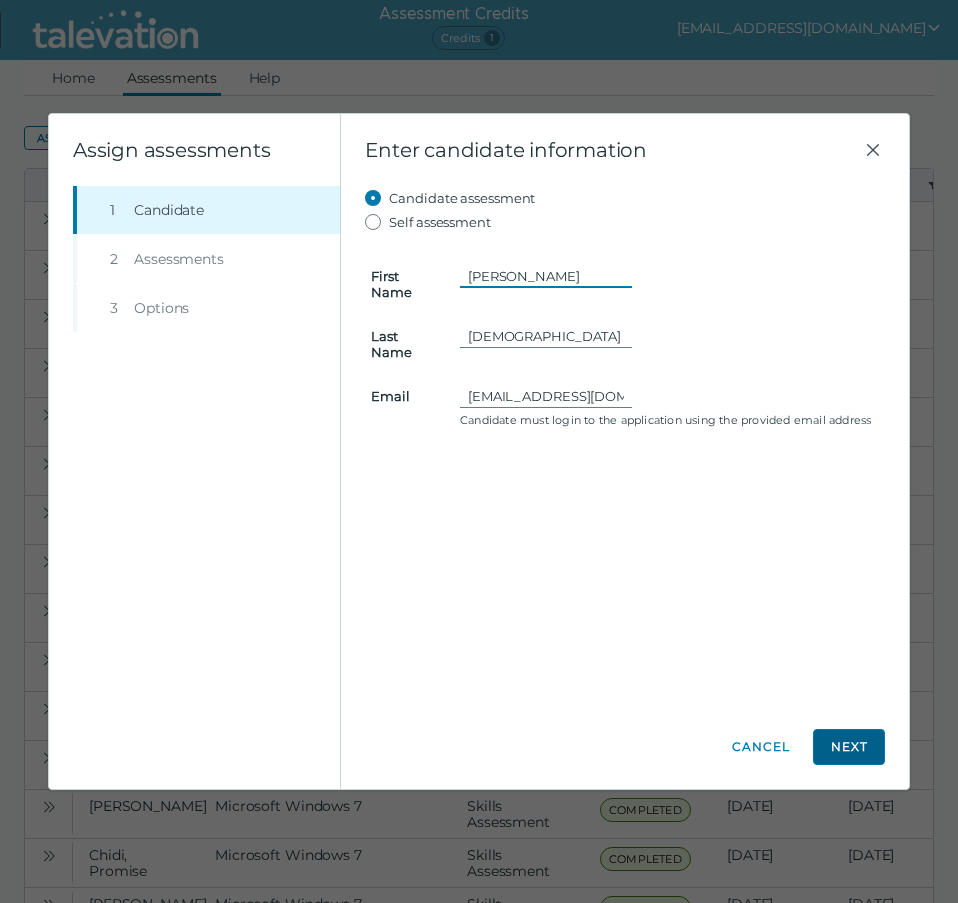 type on "[PERSON_NAME]" 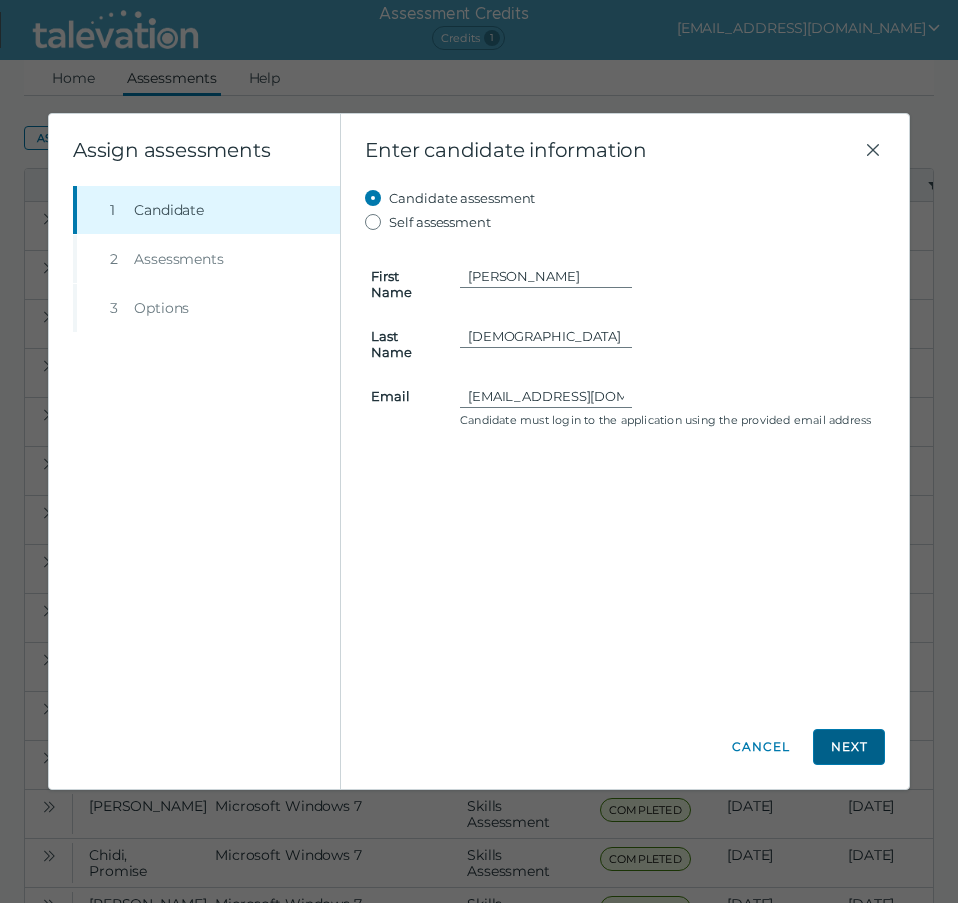 click on "Next" 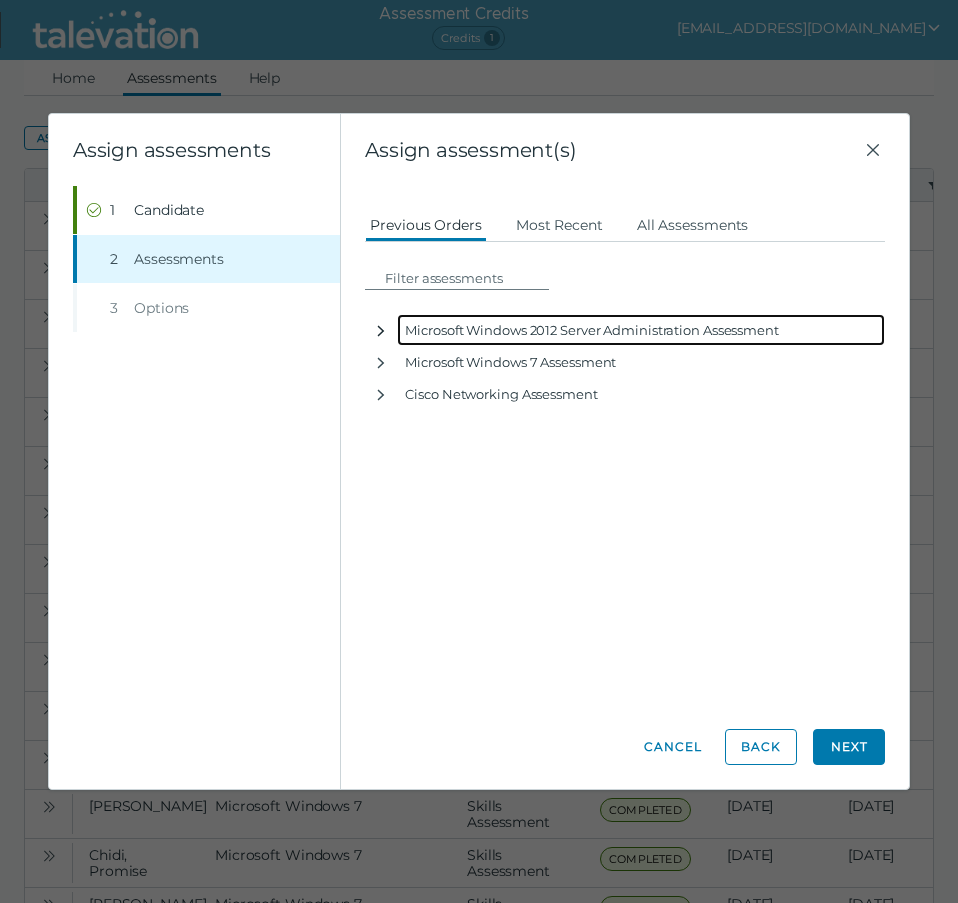 click 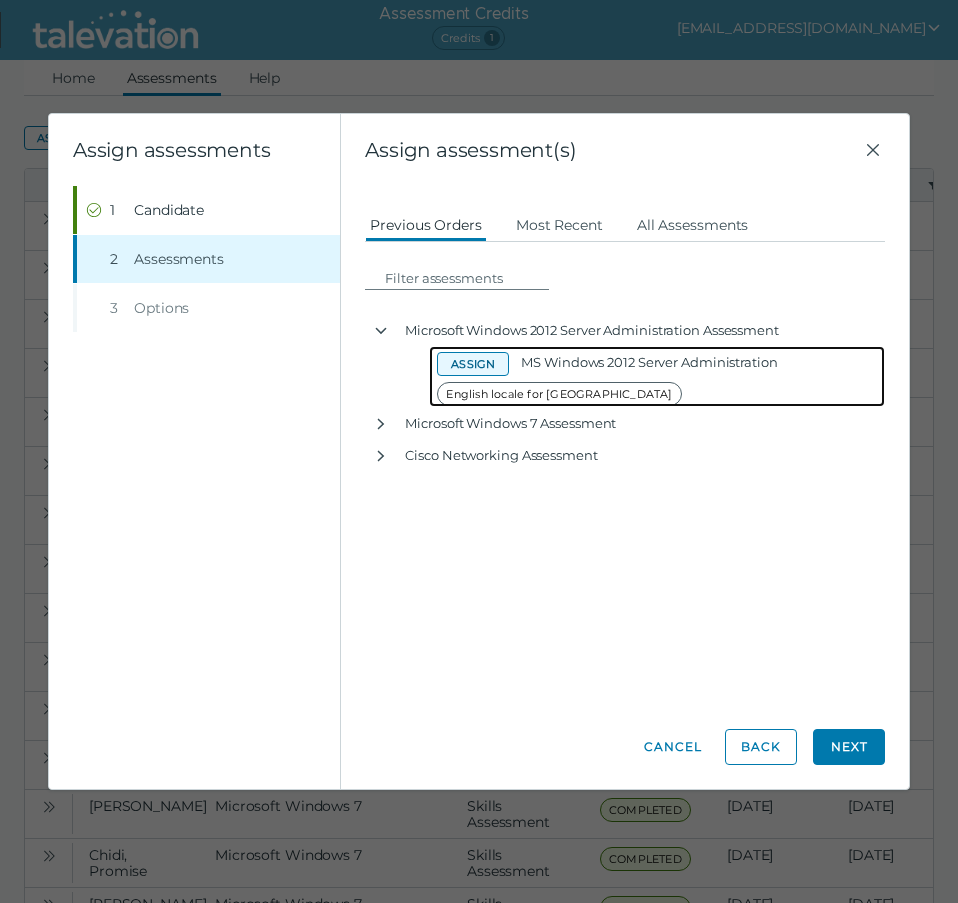 click on "Assign" at bounding box center [473, 364] 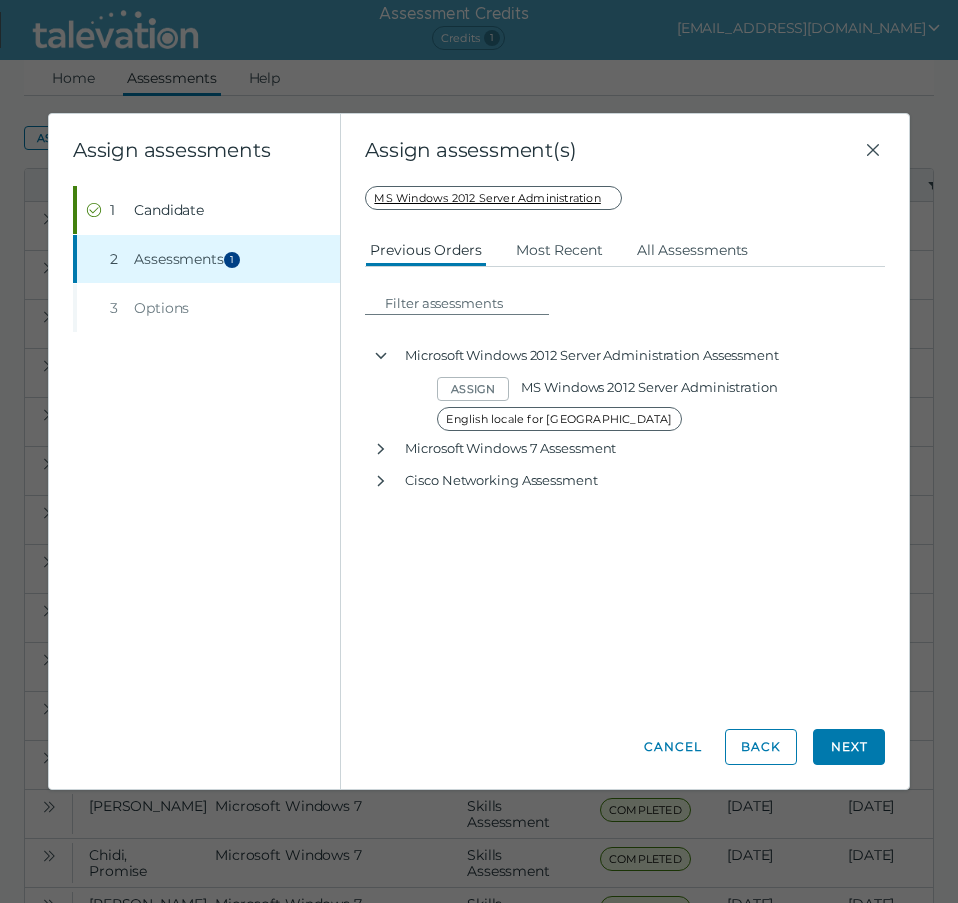 click on "Next" 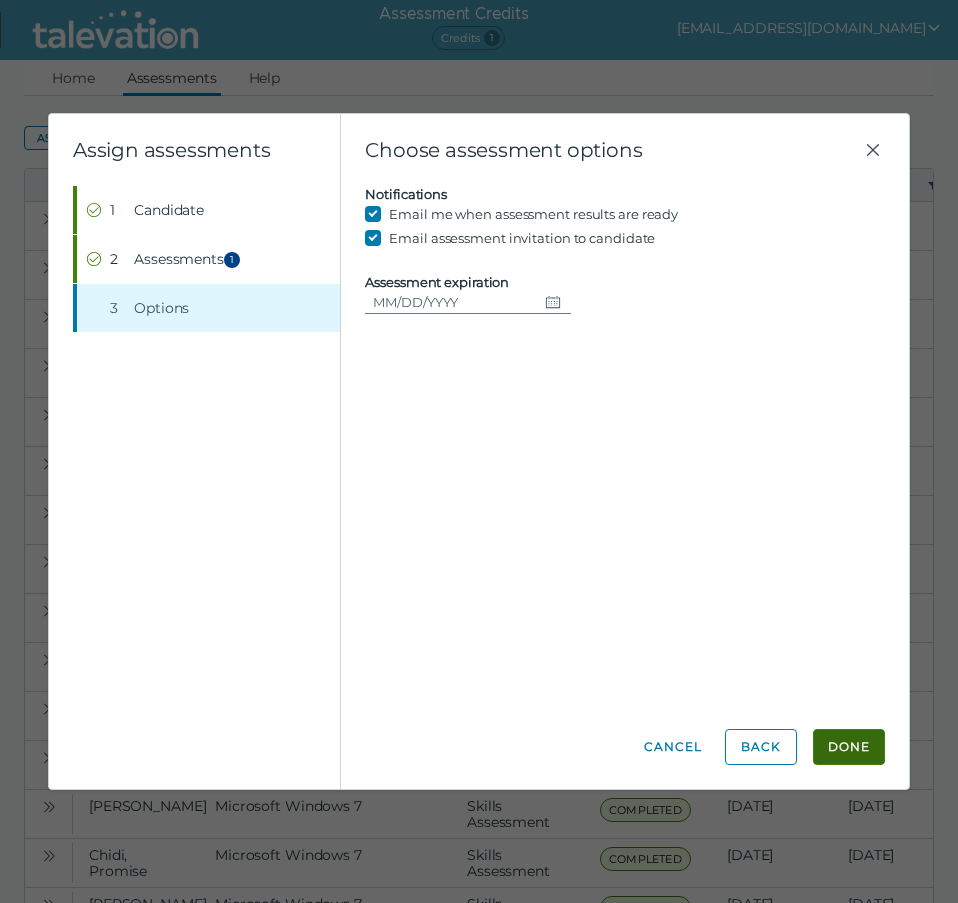 click on "Done" 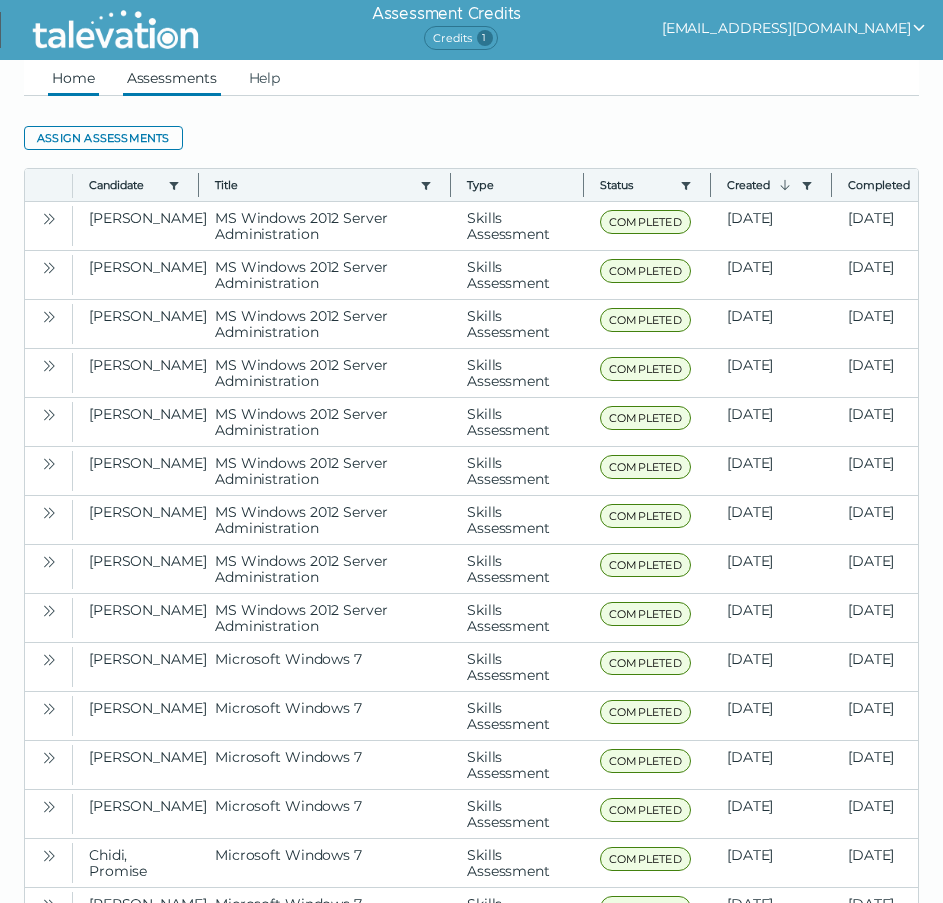 click on "Home" at bounding box center (73, 78) 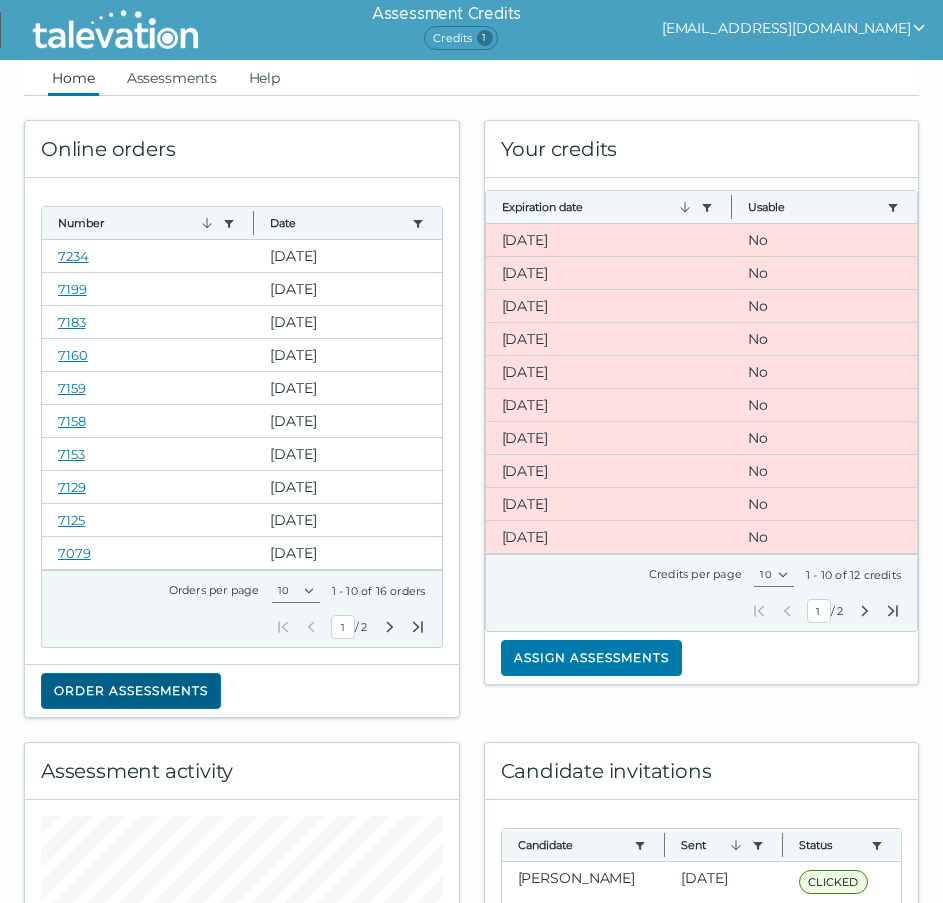 click on "Order assessments" 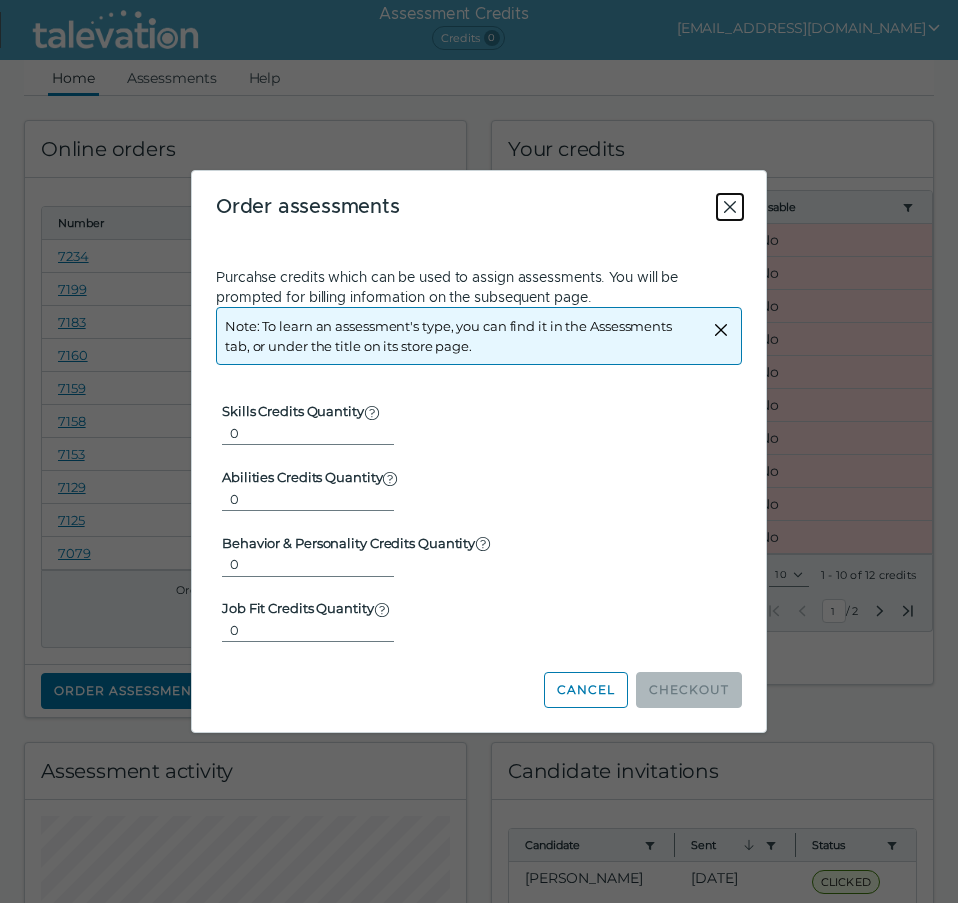 click 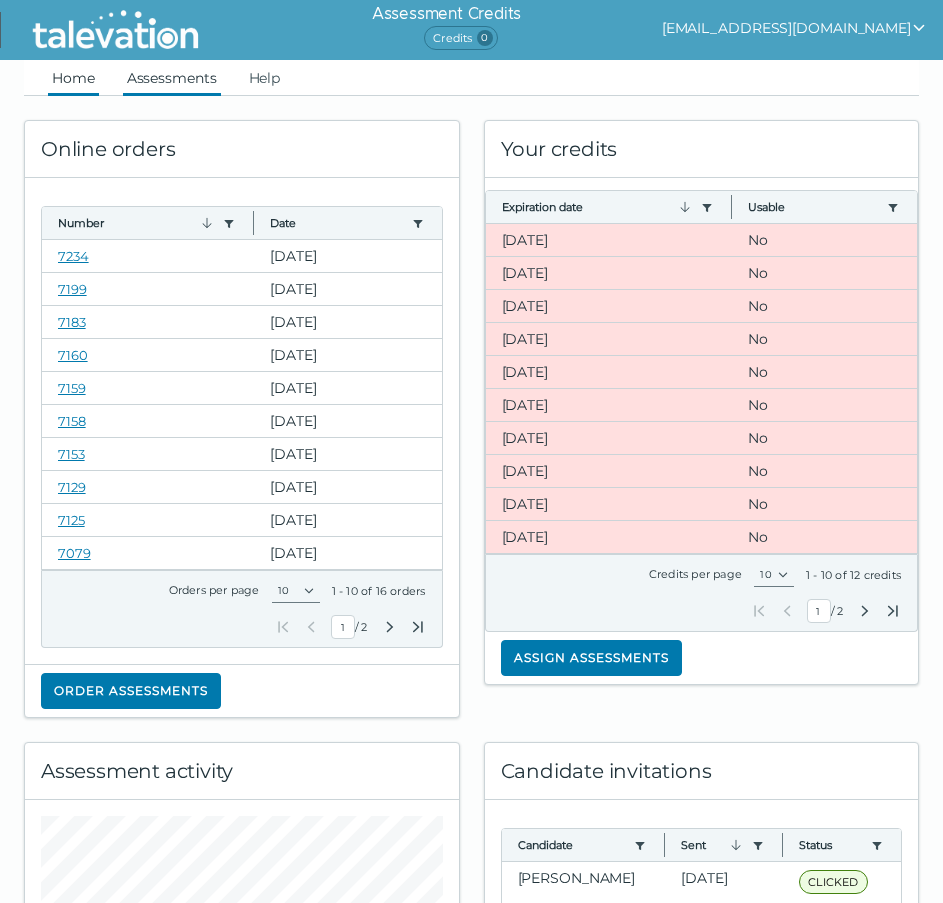 click on "Assessments" at bounding box center (172, 78) 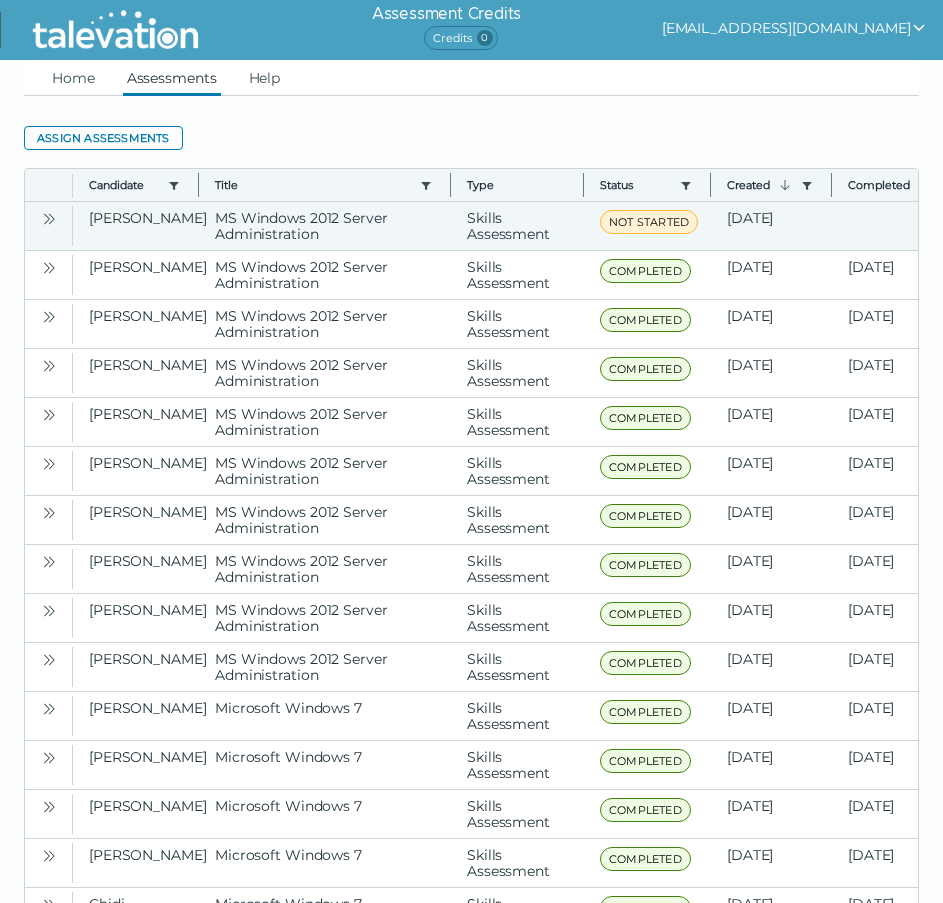 click 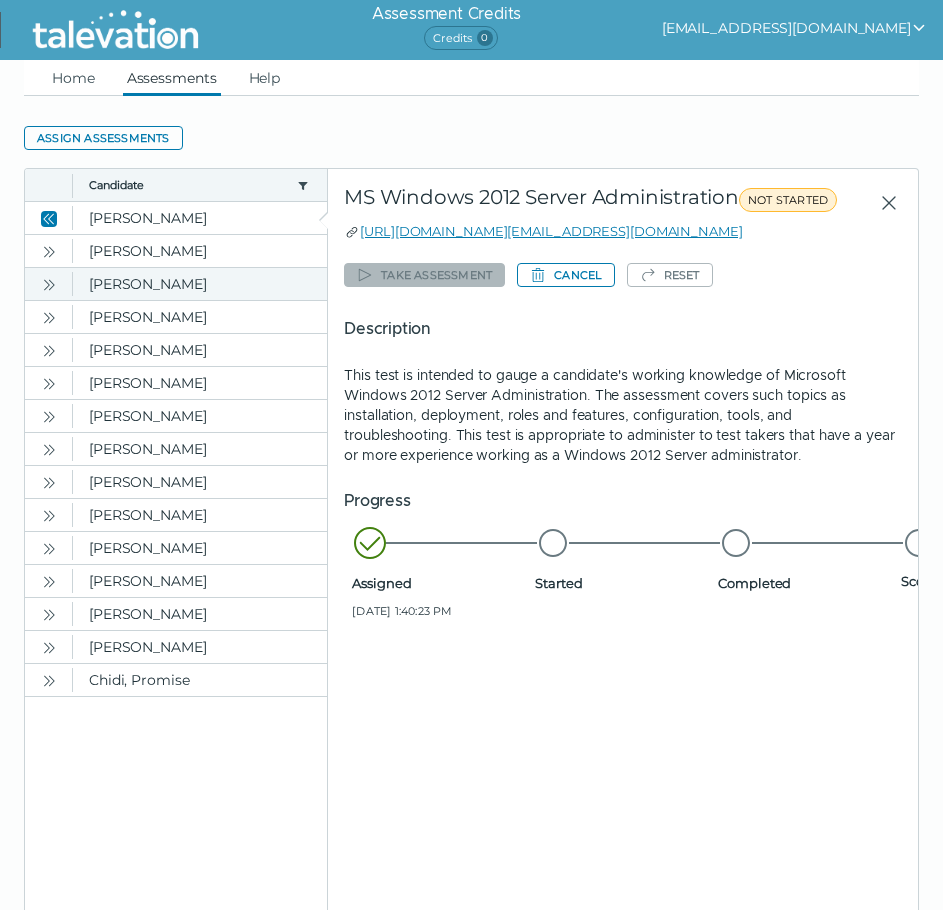 click 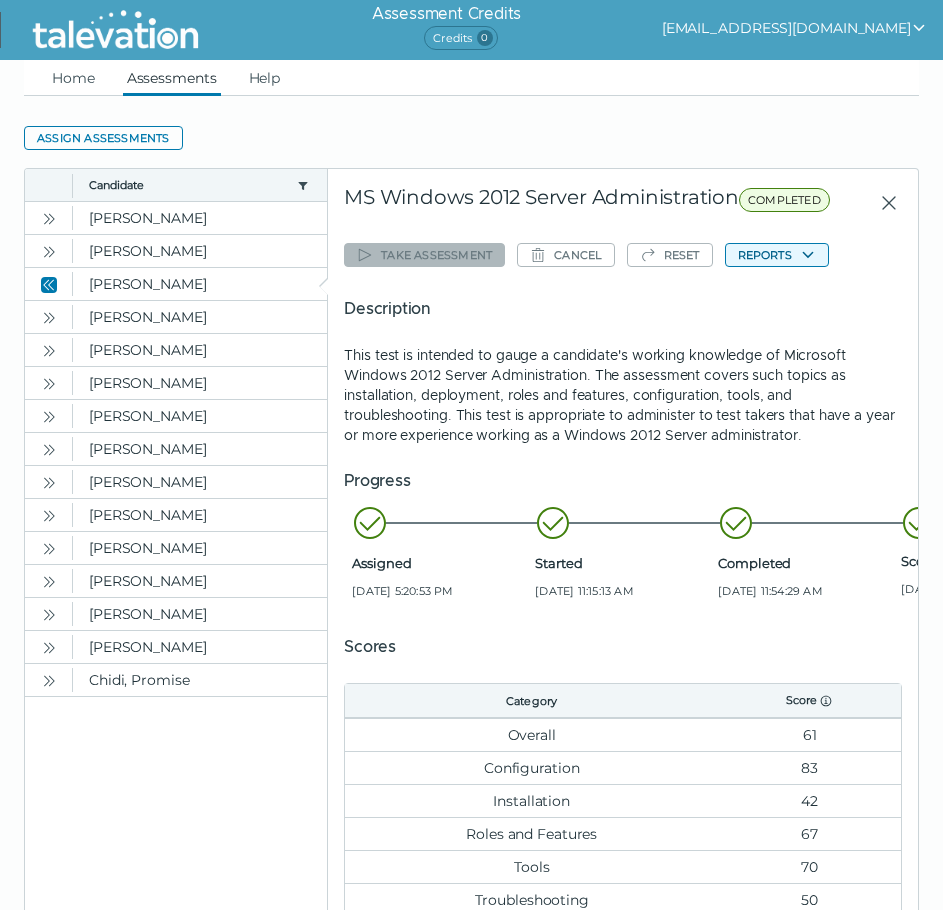 click on "Reports" 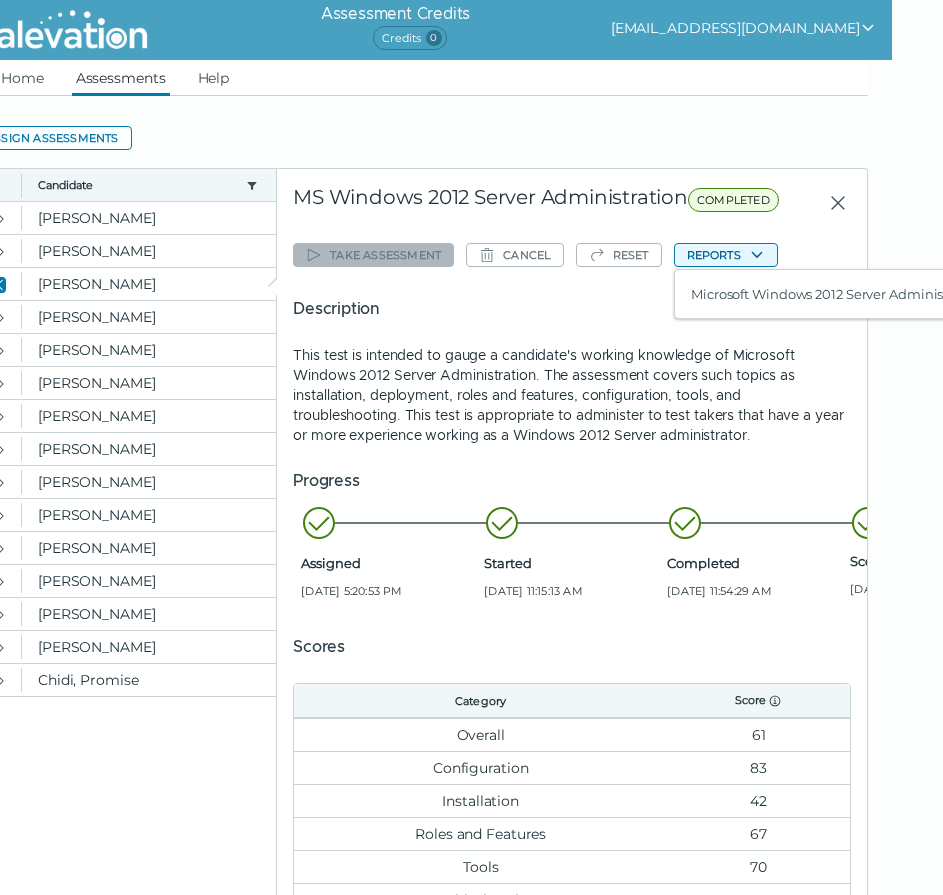 scroll, scrollTop: 0, scrollLeft: 112, axis: horizontal 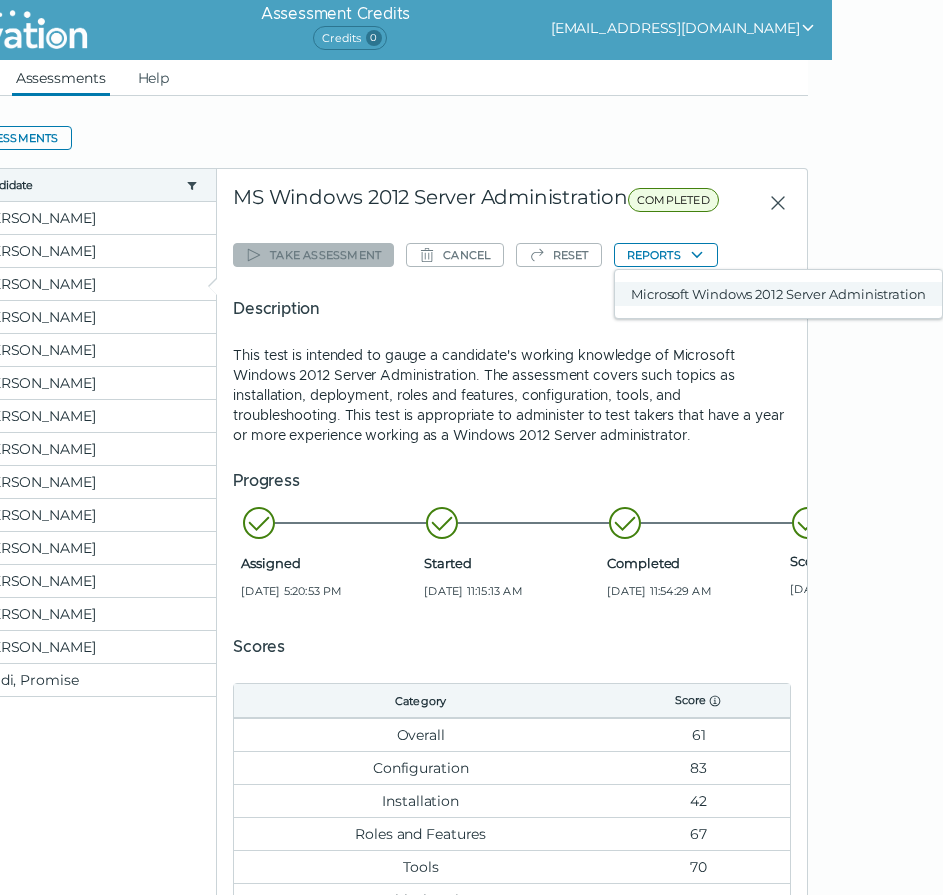 click on "Microsoft Windows 2012 Server Administration" at bounding box center [778, 294] 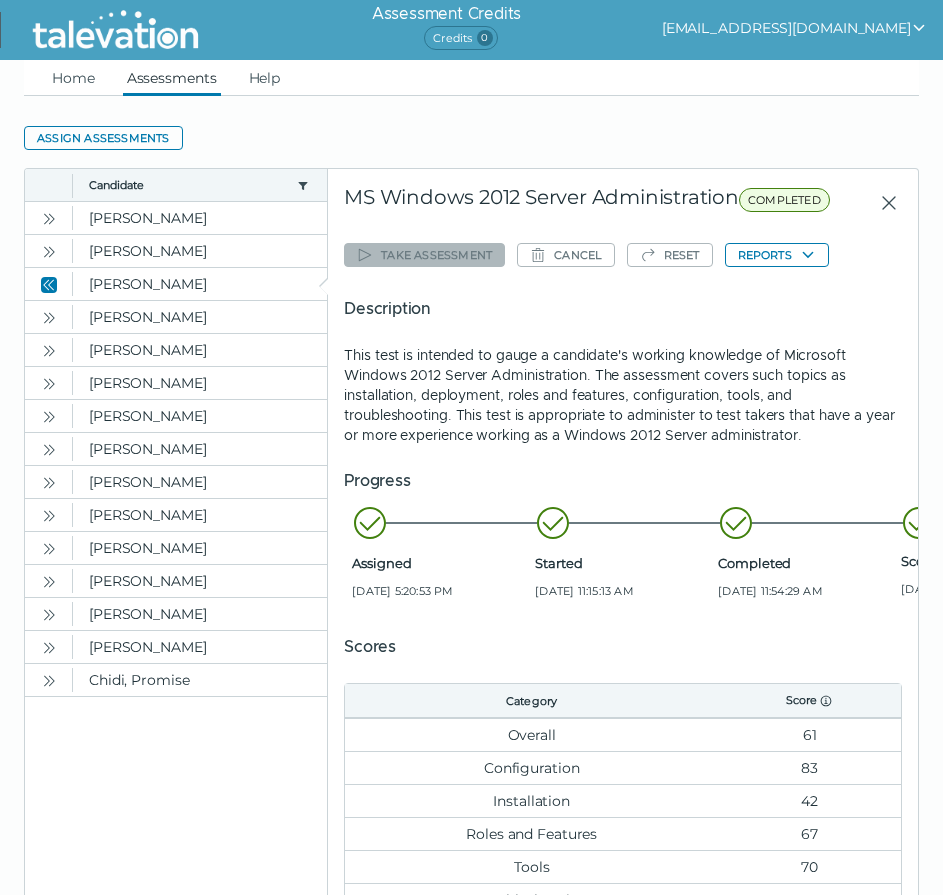 scroll, scrollTop: 0, scrollLeft: 0, axis: both 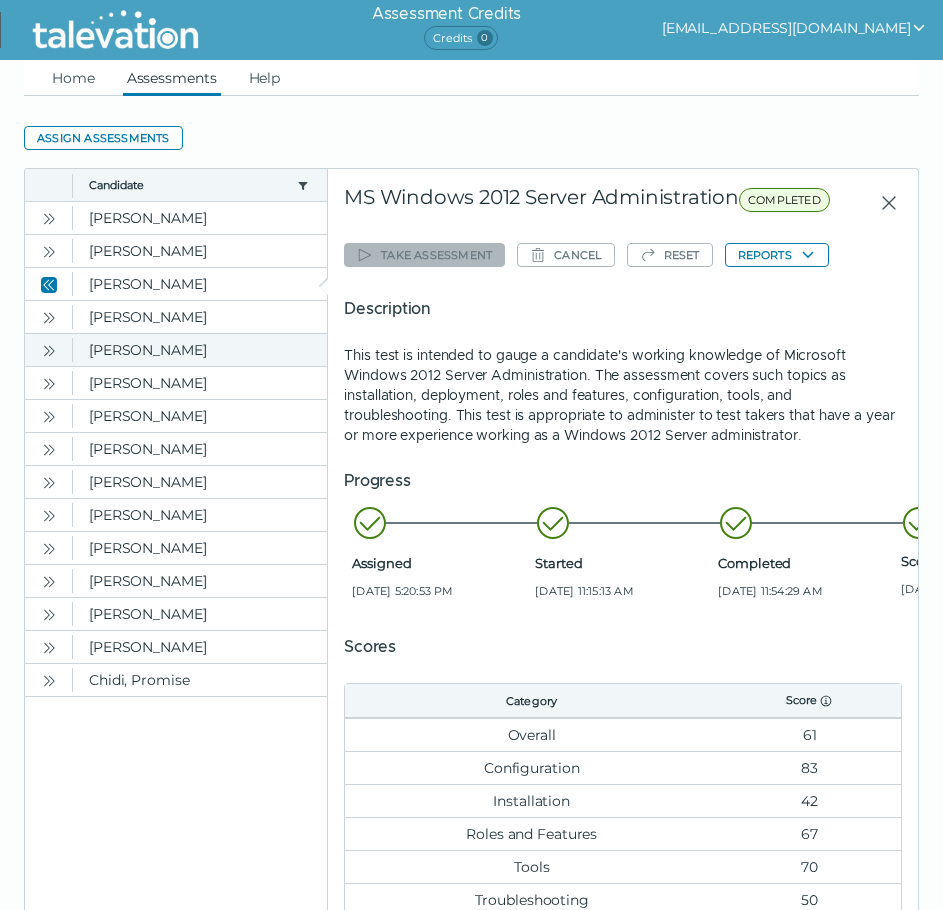 click 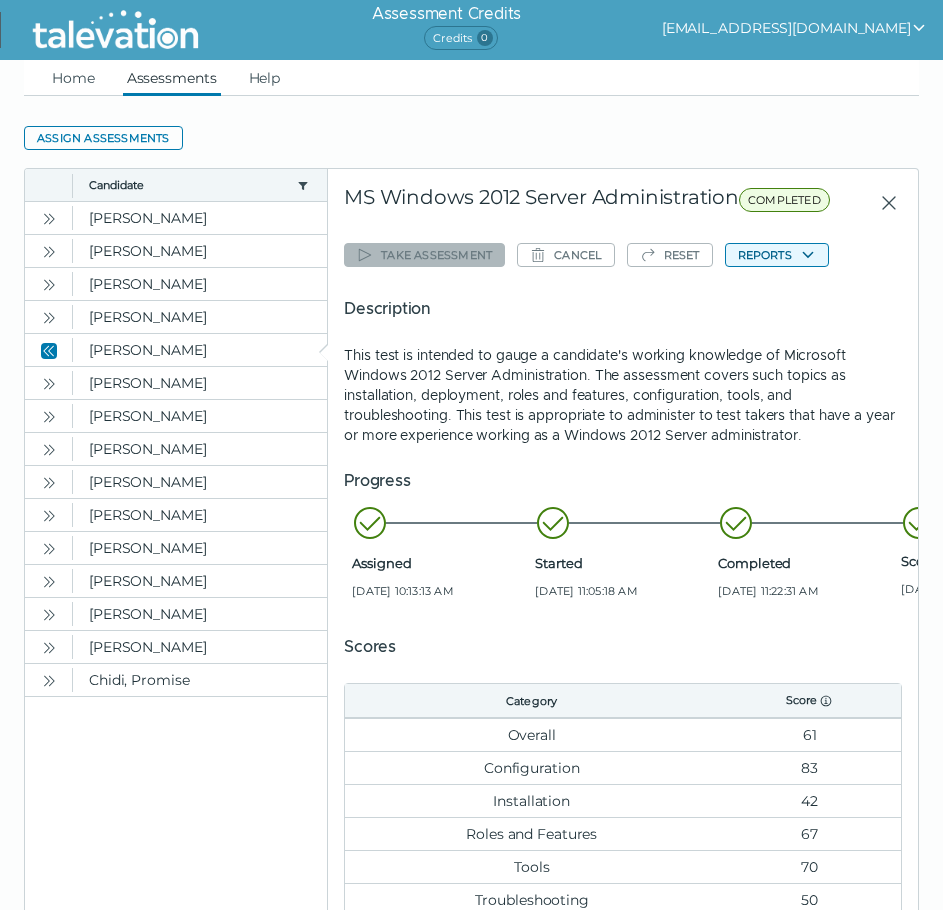 click 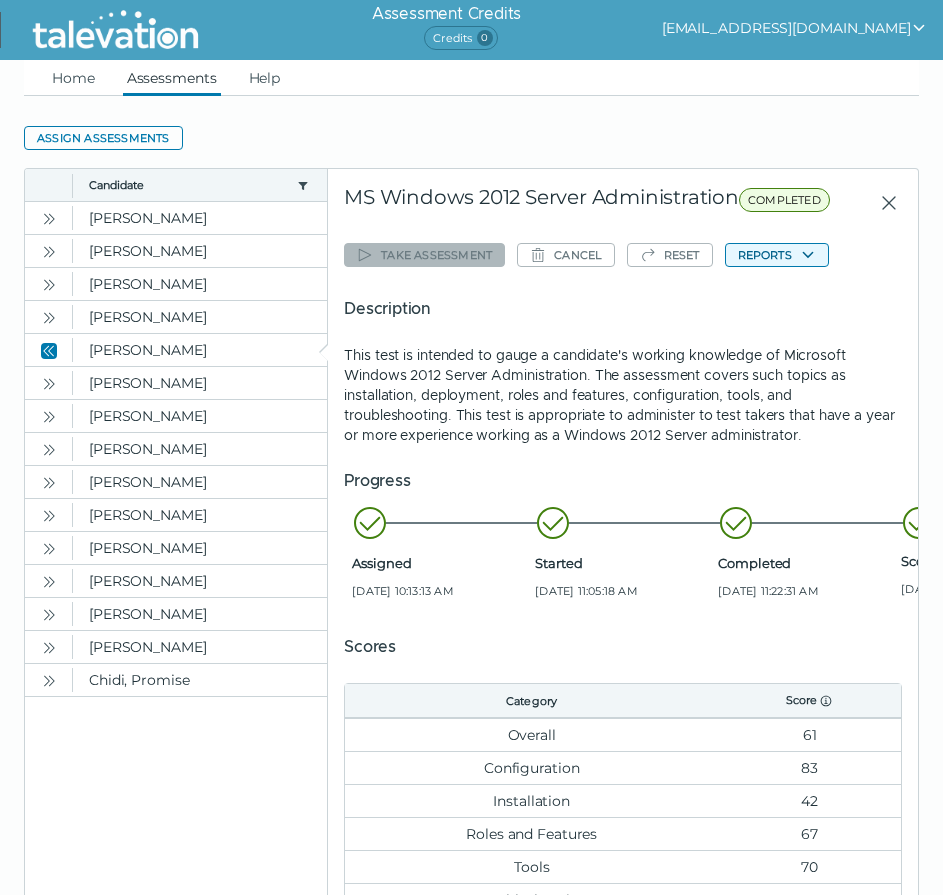 scroll, scrollTop: 0, scrollLeft: 112, axis: horizontal 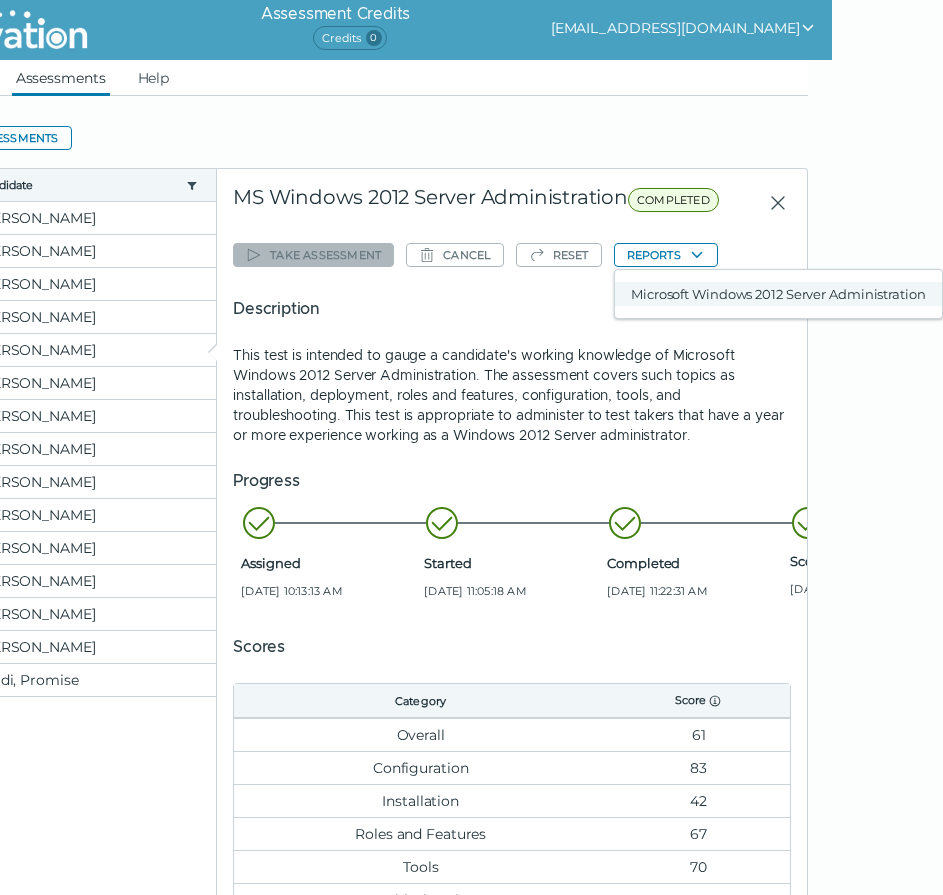 click on "Microsoft Windows 2012 Server Administration" at bounding box center (778, 294) 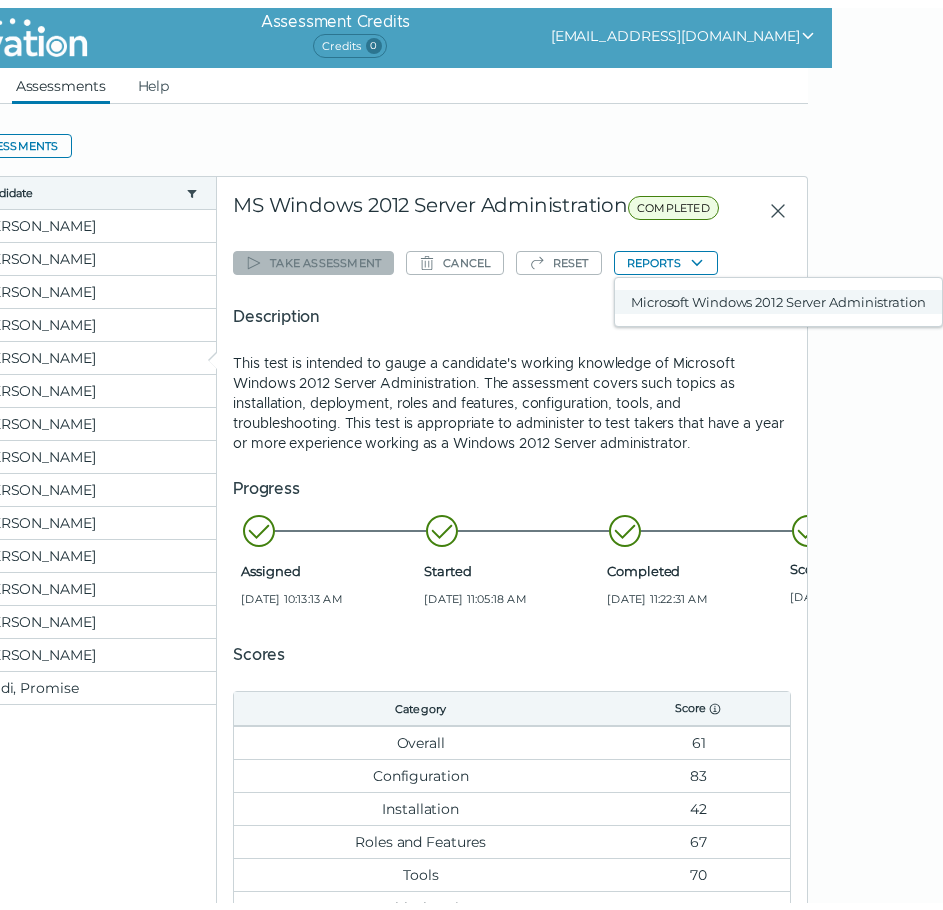 scroll, scrollTop: 0, scrollLeft: 0, axis: both 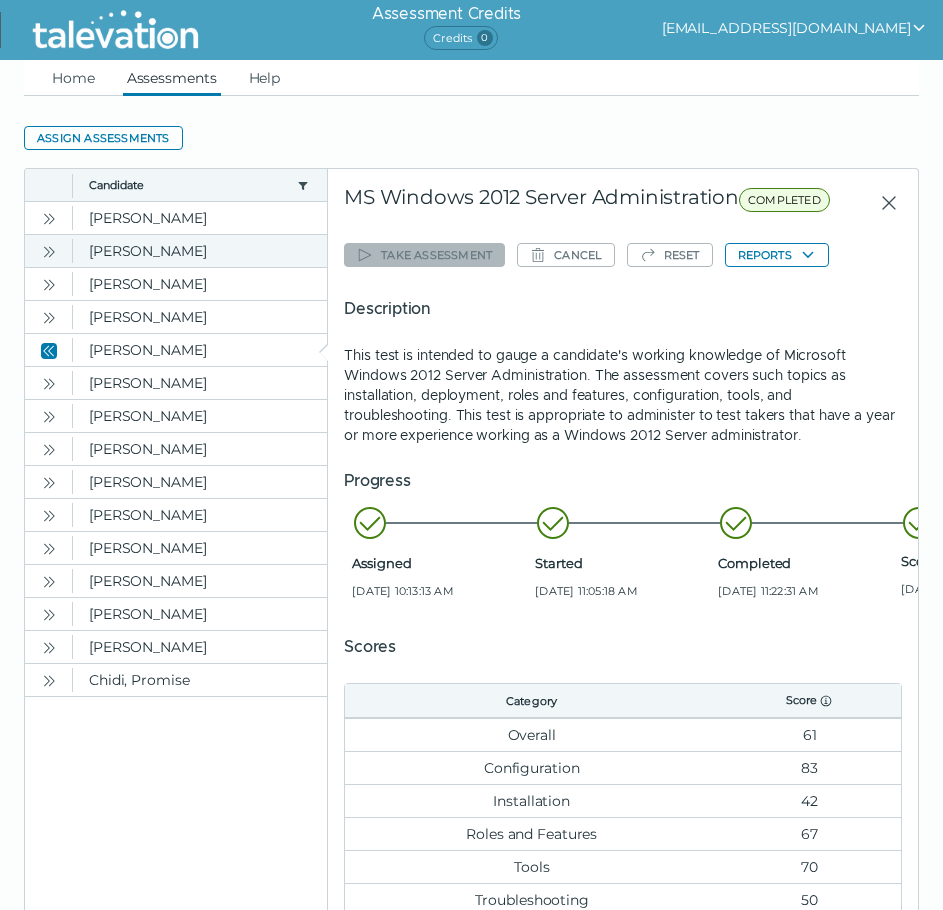 click 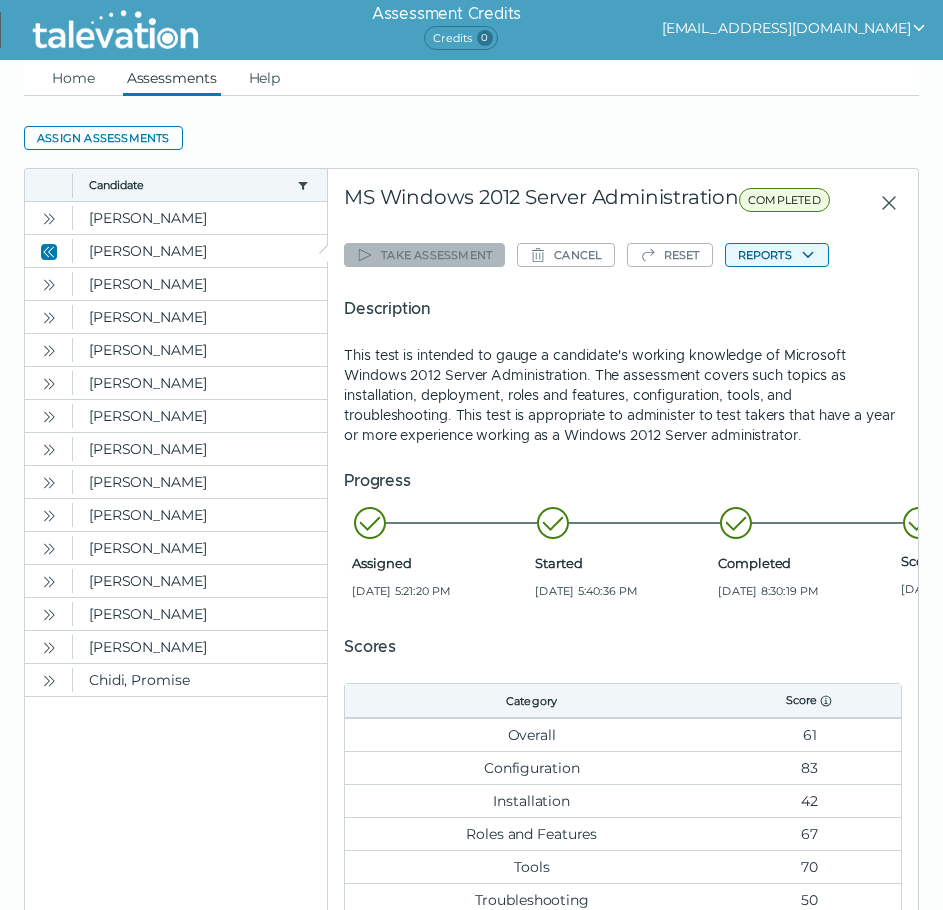 click 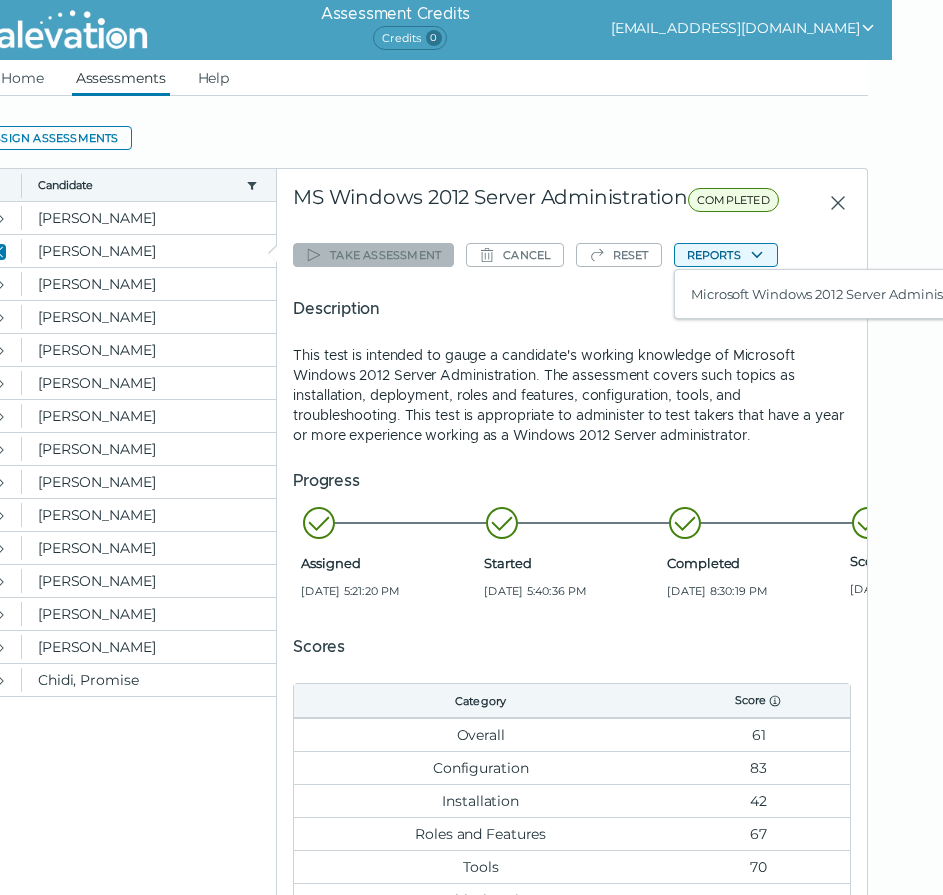 scroll, scrollTop: 0, scrollLeft: 112, axis: horizontal 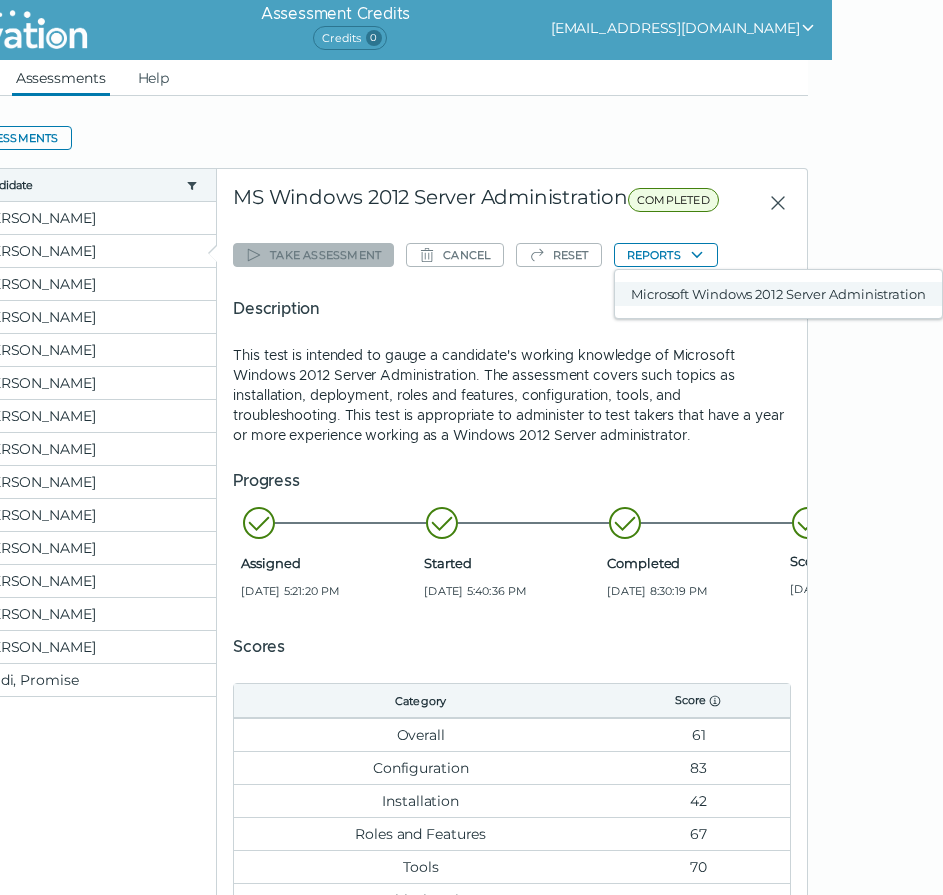 click on "Microsoft Windows 2012 Server Administration" at bounding box center (778, 294) 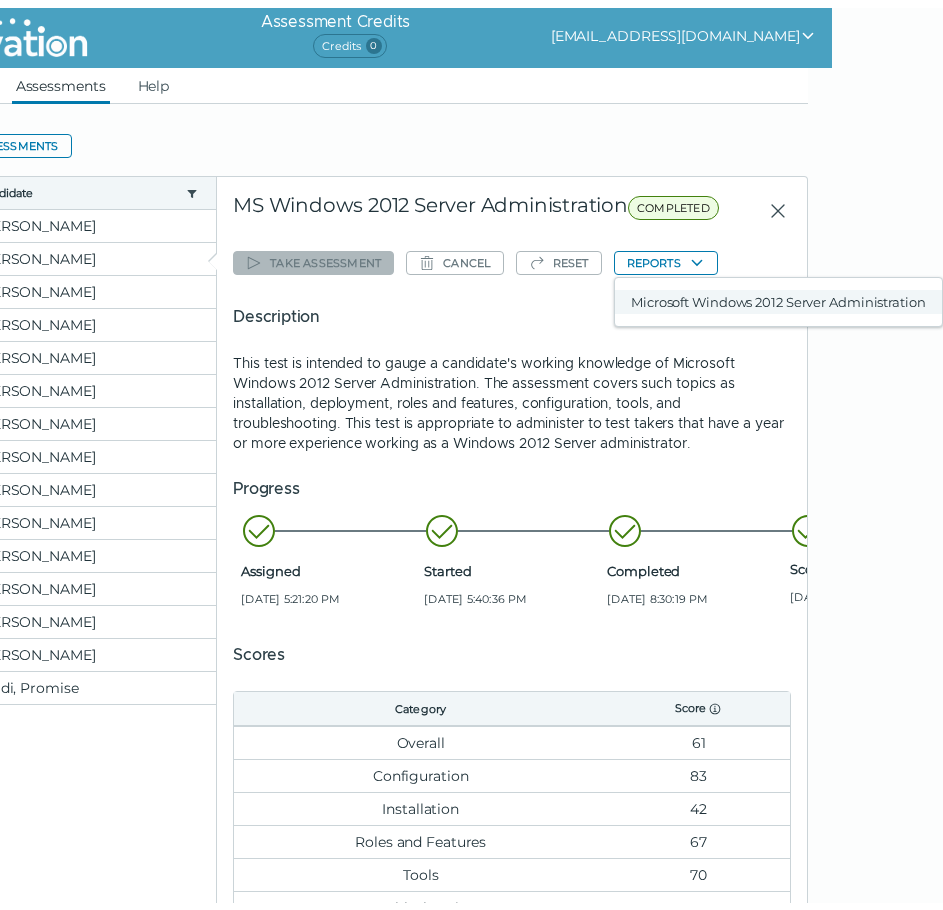 scroll, scrollTop: 0, scrollLeft: 0, axis: both 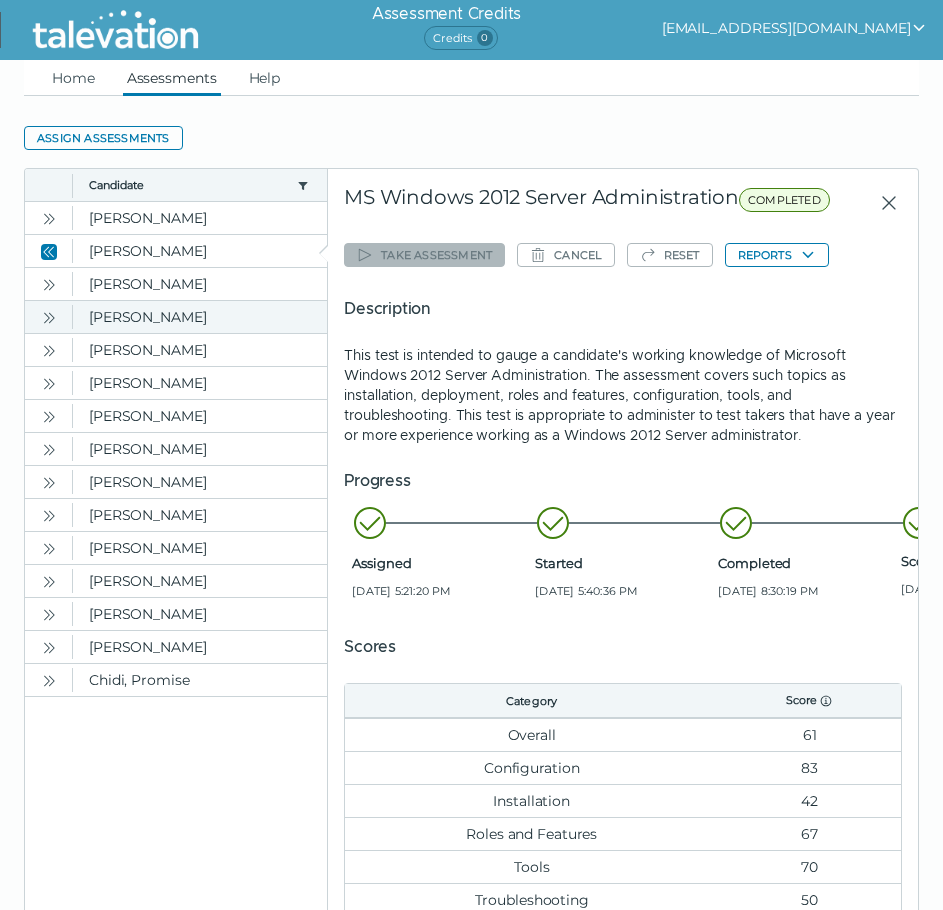 click 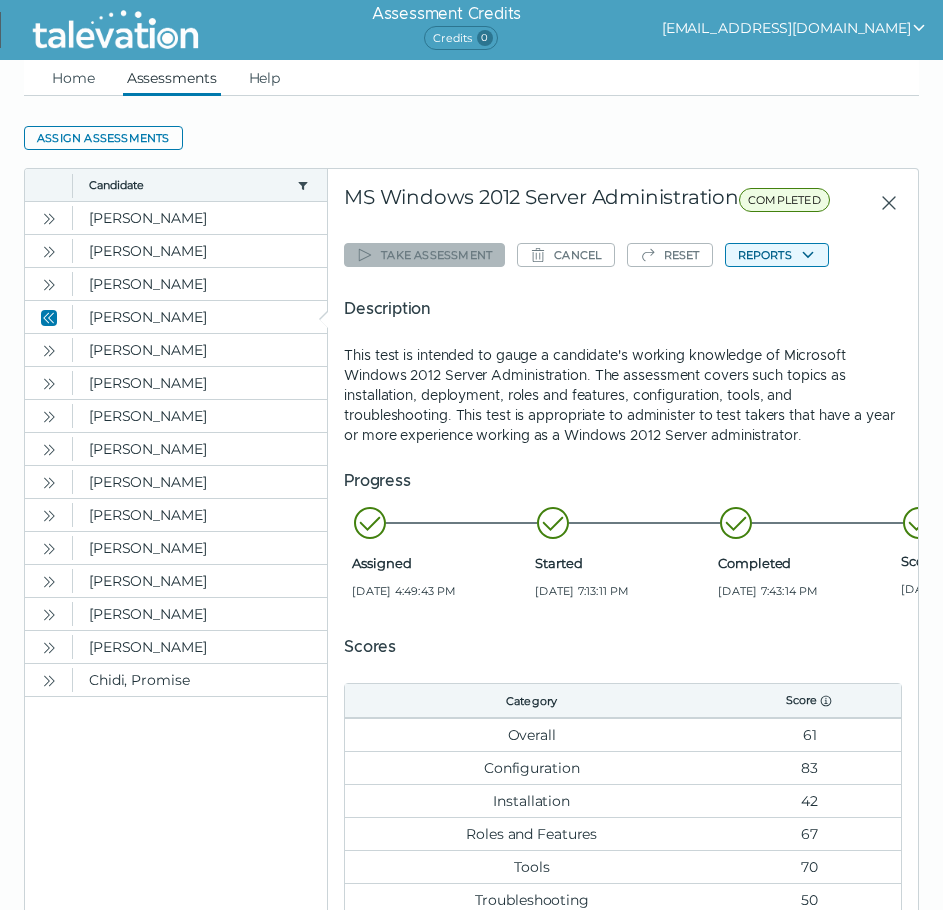 click on "Reports" 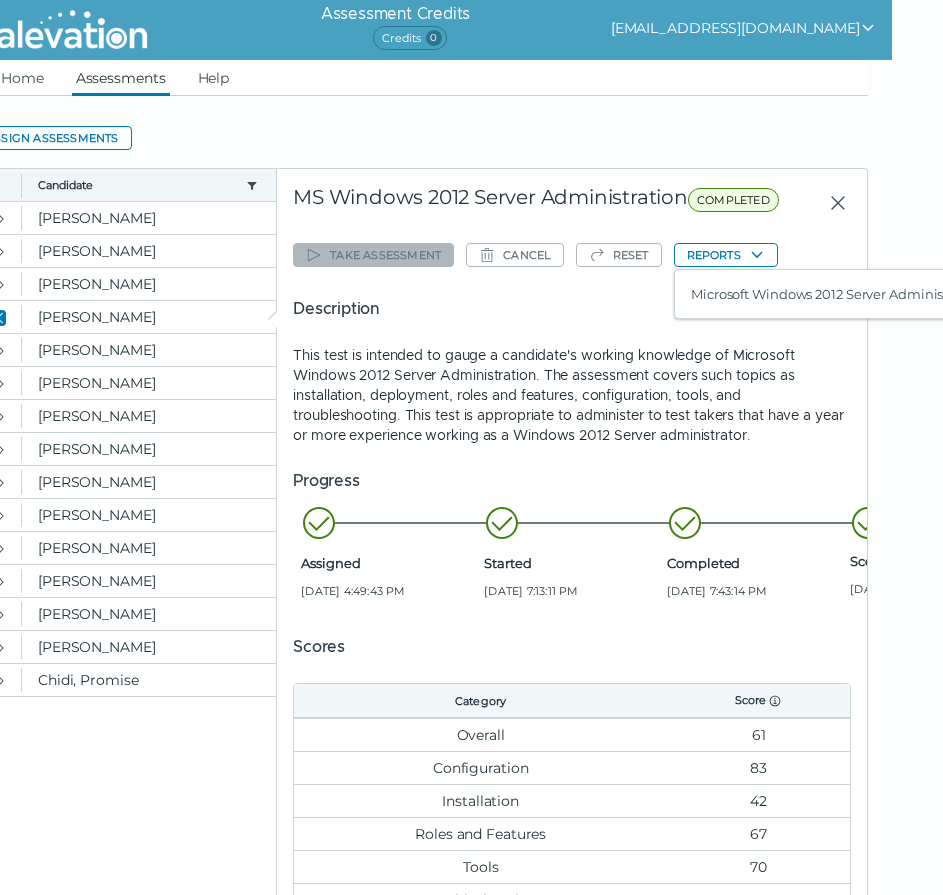 scroll, scrollTop: 0, scrollLeft: 112, axis: horizontal 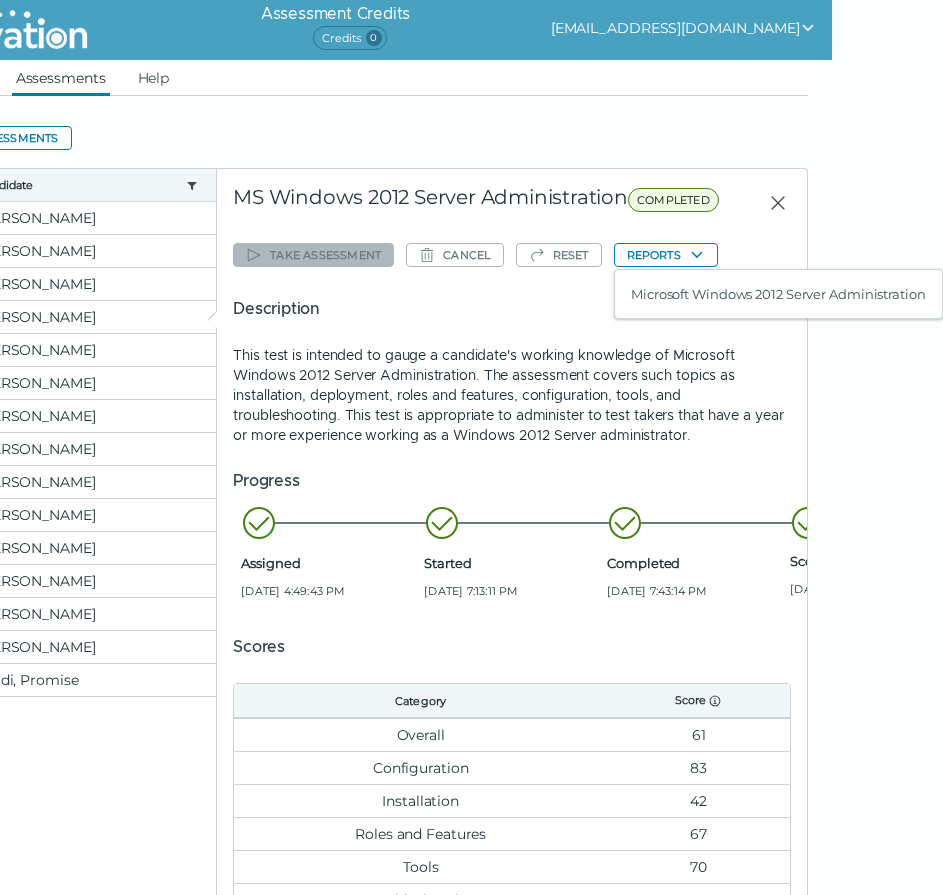 click on "Microsoft Windows 2012 Server Administration" 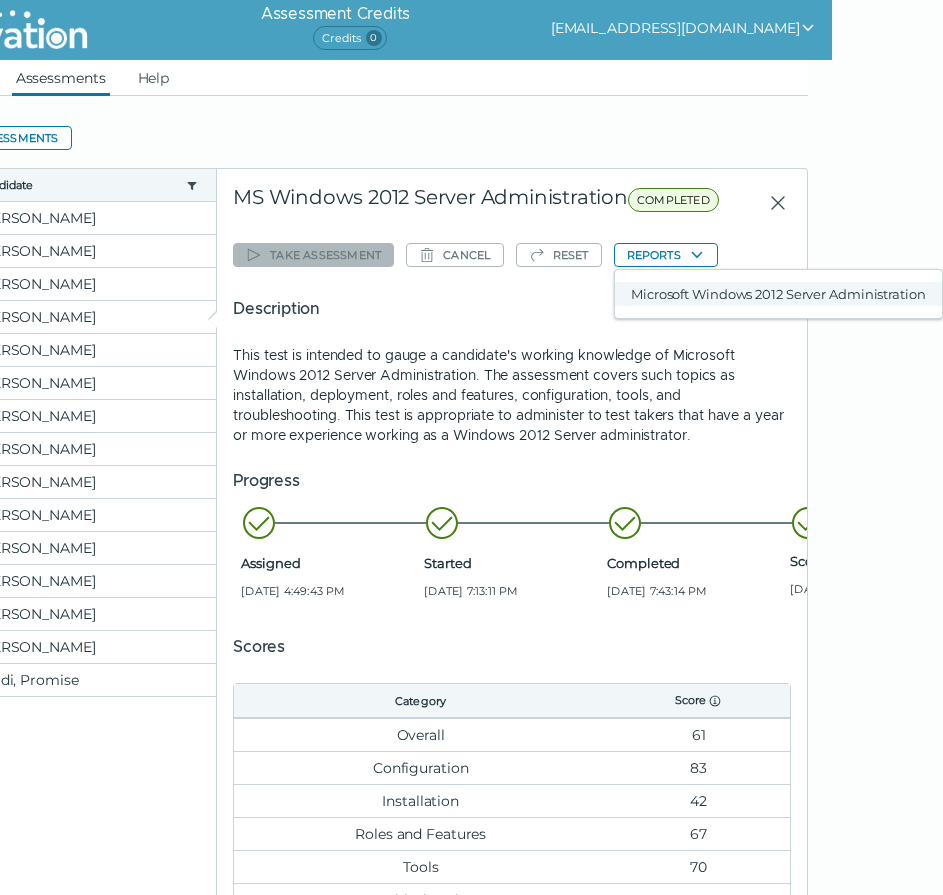 click on "Microsoft Windows 2012 Server Administration" at bounding box center (778, 294) 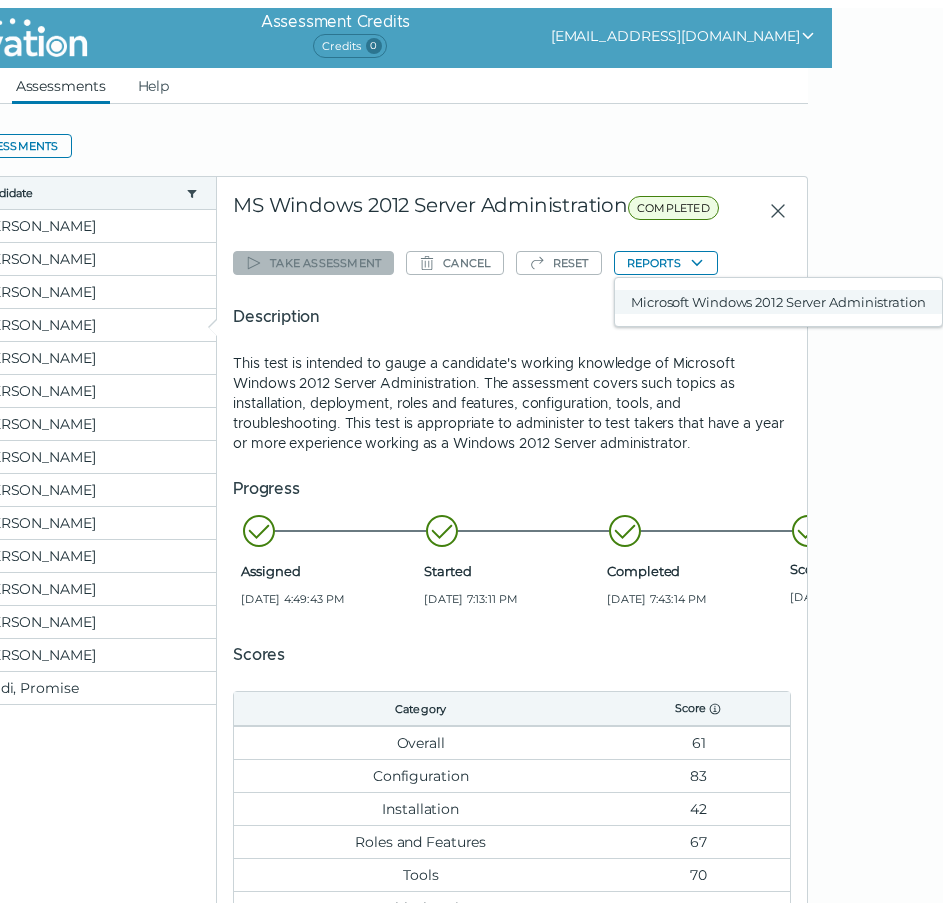 scroll, scrollTop: 0, scrollLeft: 0, axis: both 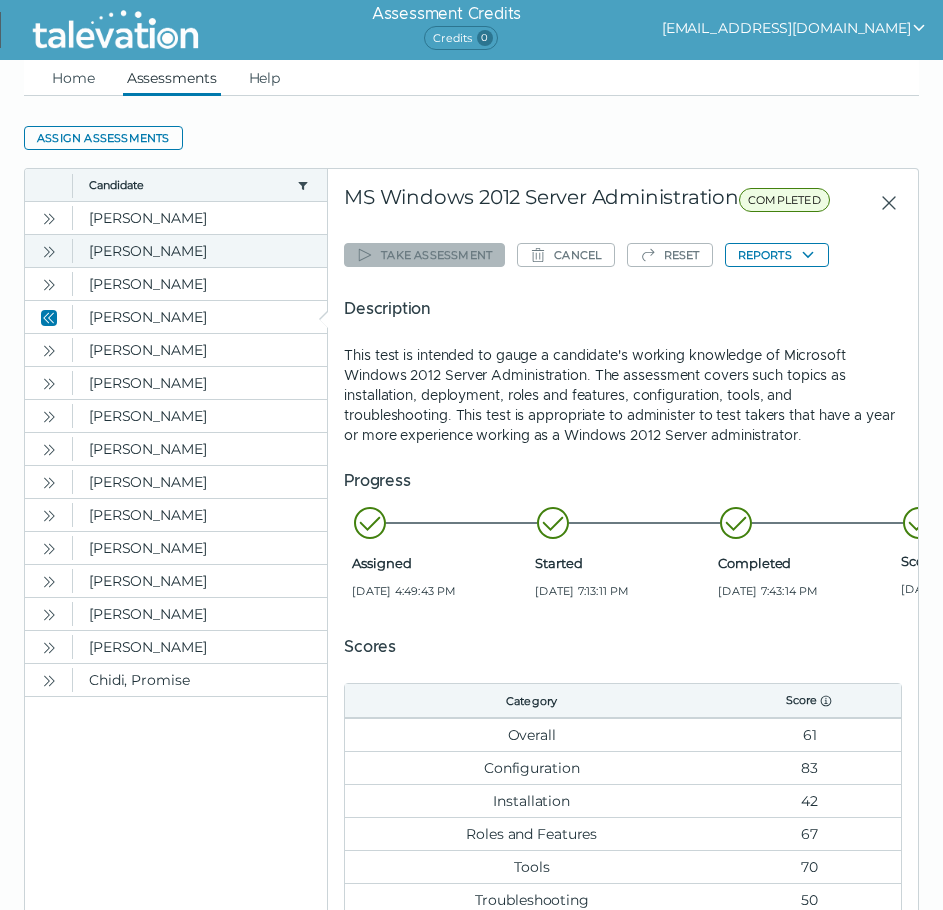 click 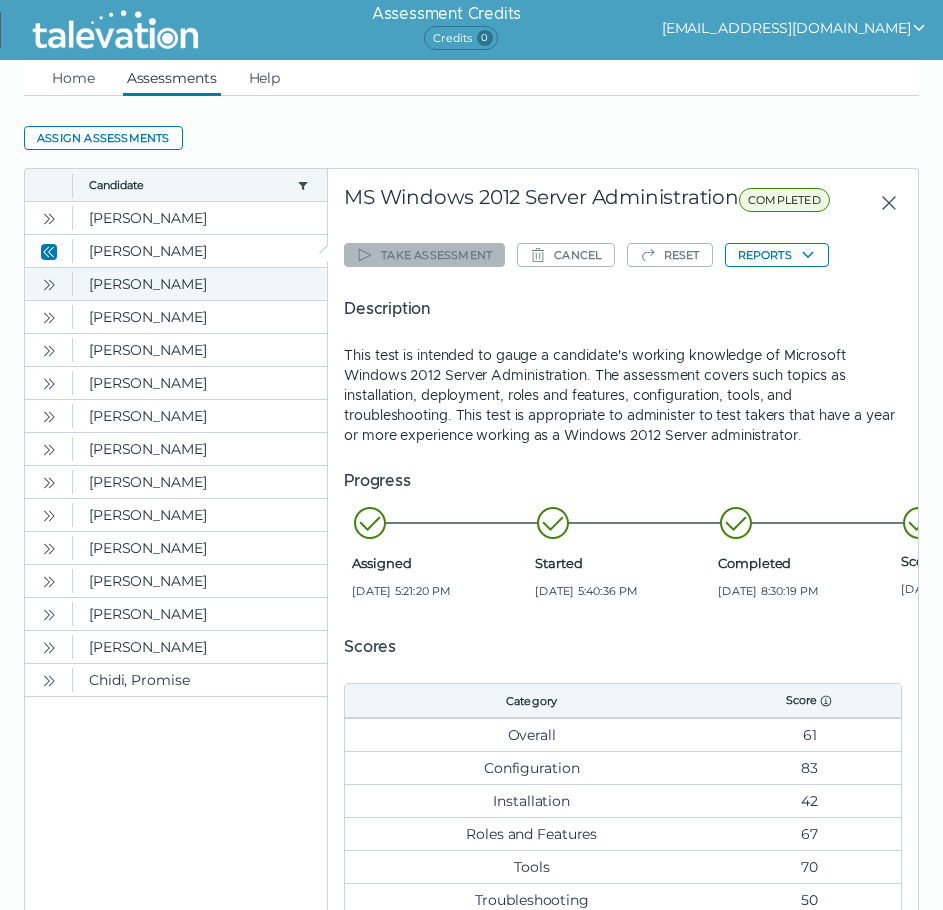 click 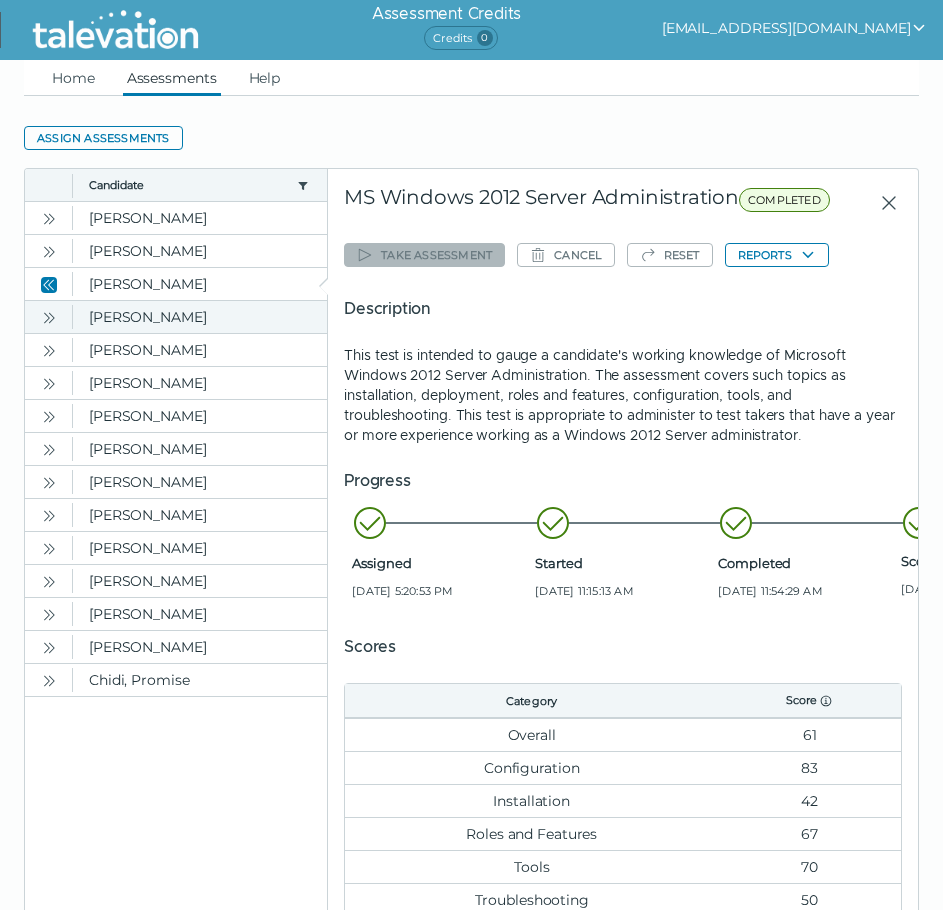 click 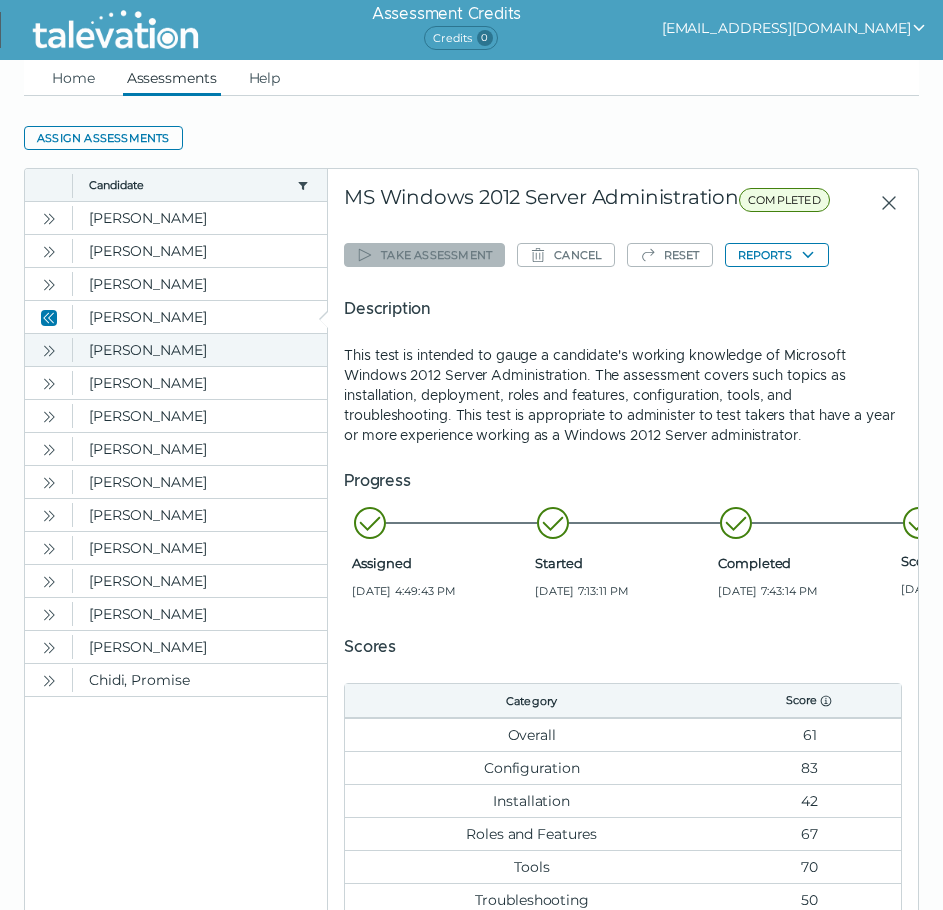 click 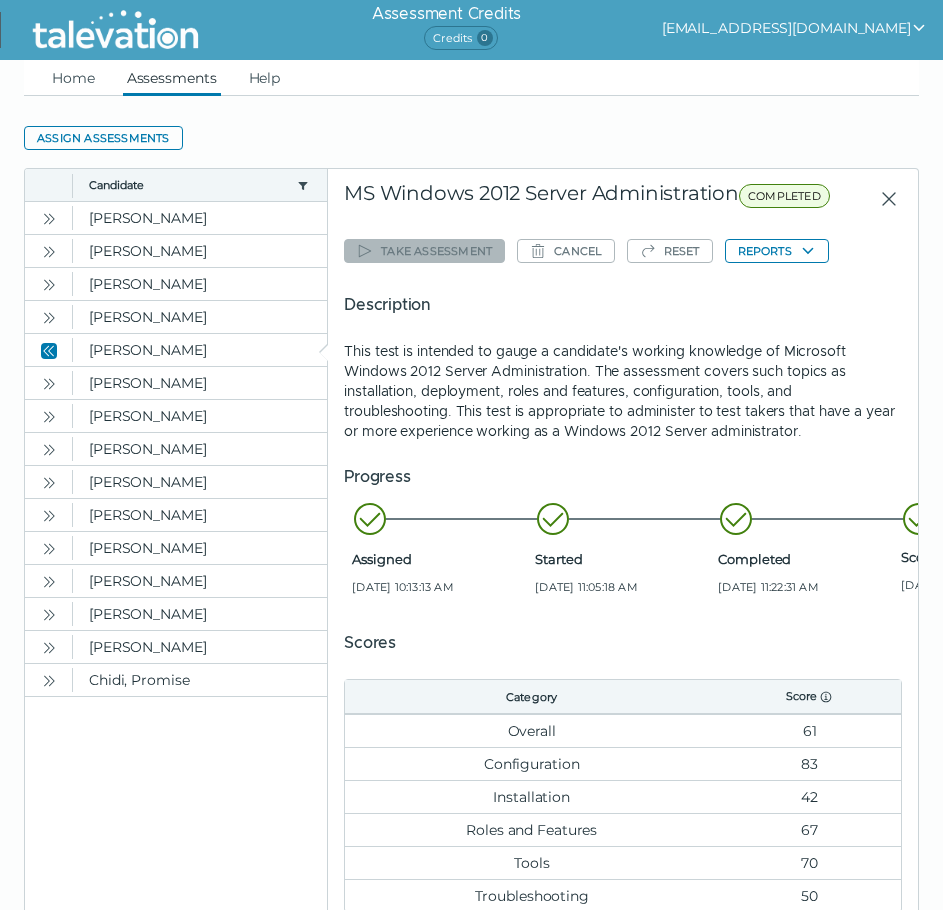 scroll, scrollTop: 19, scrollLeft: 0, axis: vertical 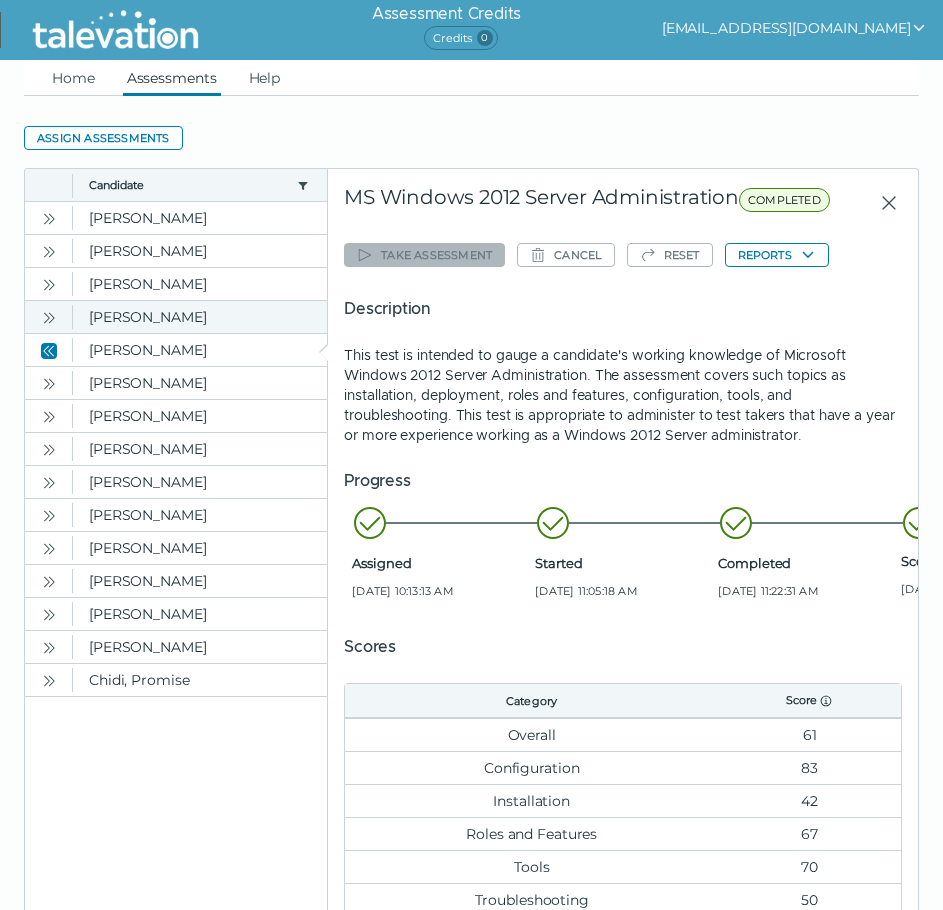 click 